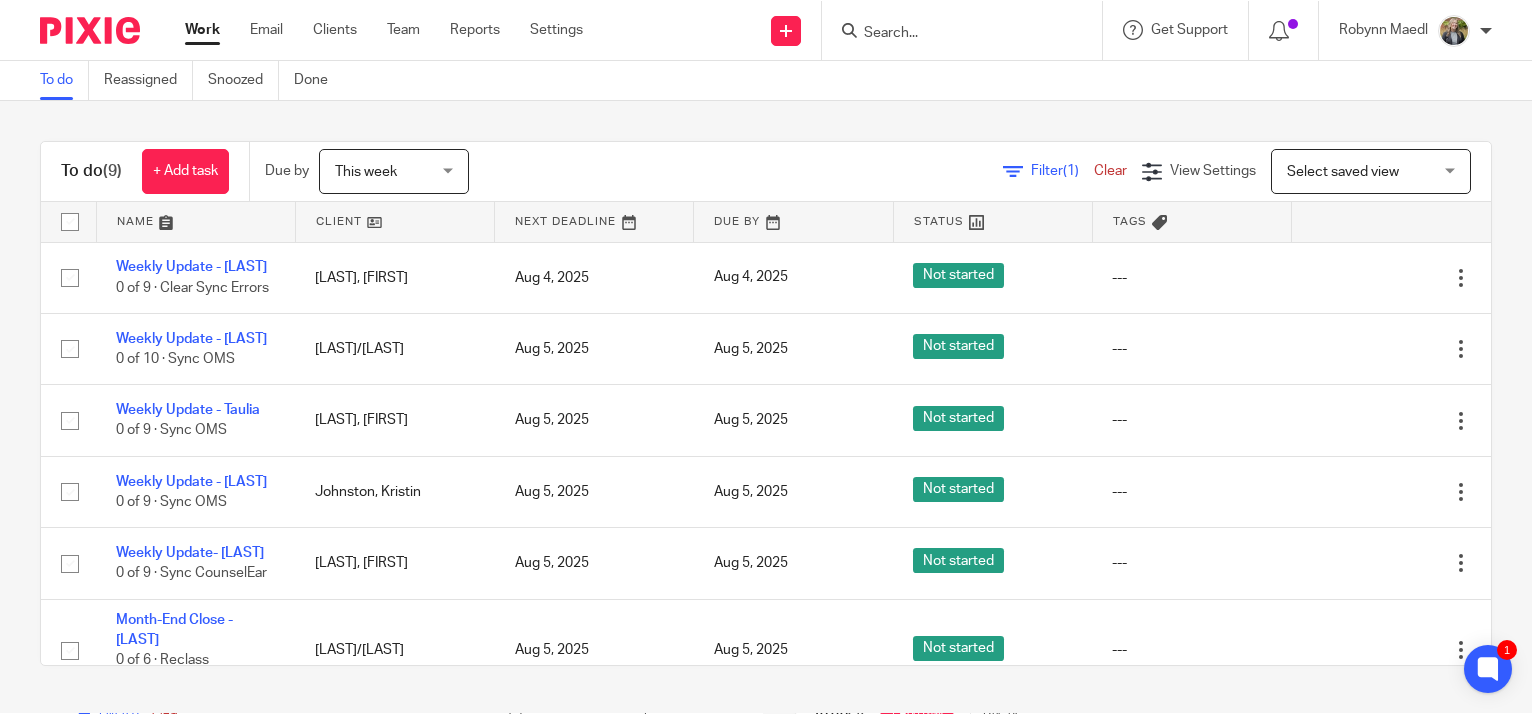 scroll, scrollTop: 0, scrollLeft: 0, axis: both 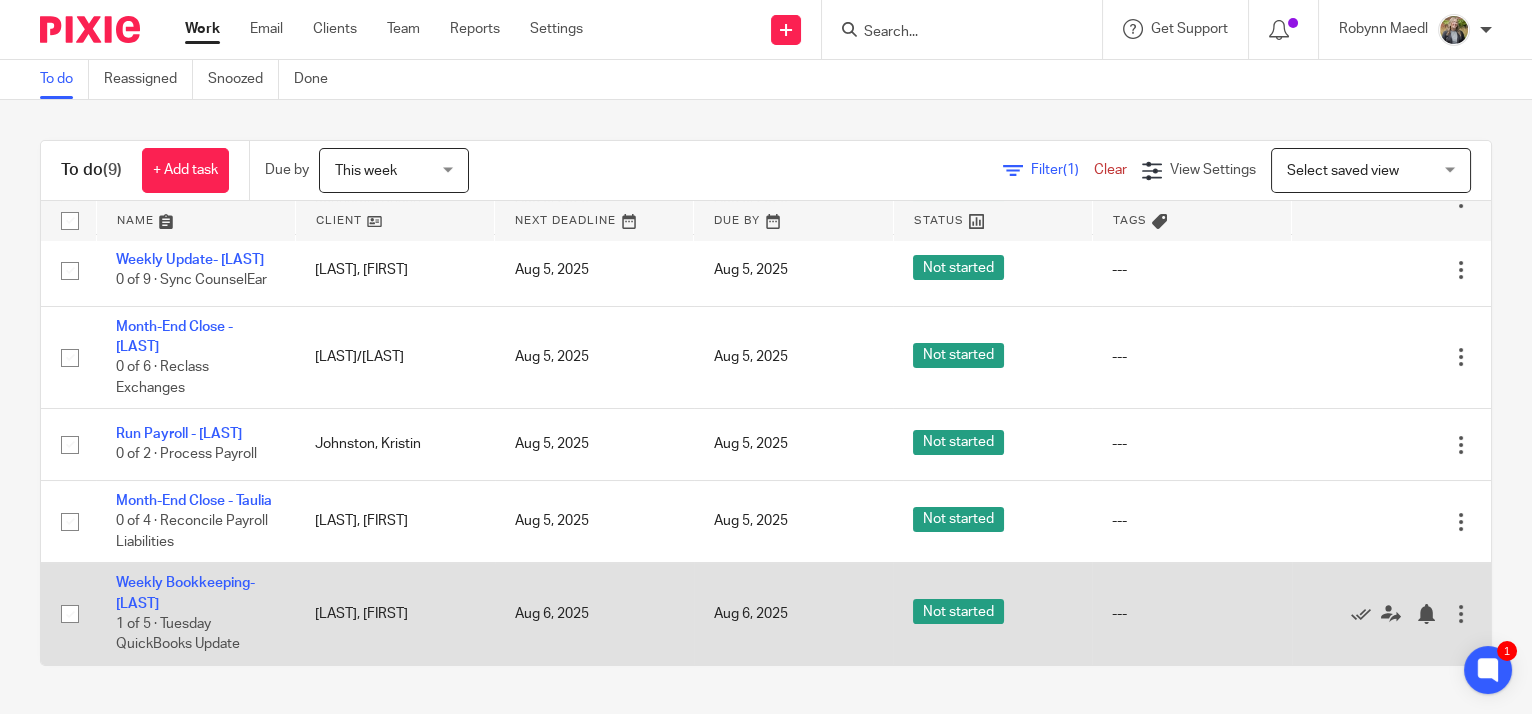 click on "Weekly Bookkeeping- [LAST]
1
of
5 ·
Tuesday QuickBooks Update" at bounding box center [195, 614] 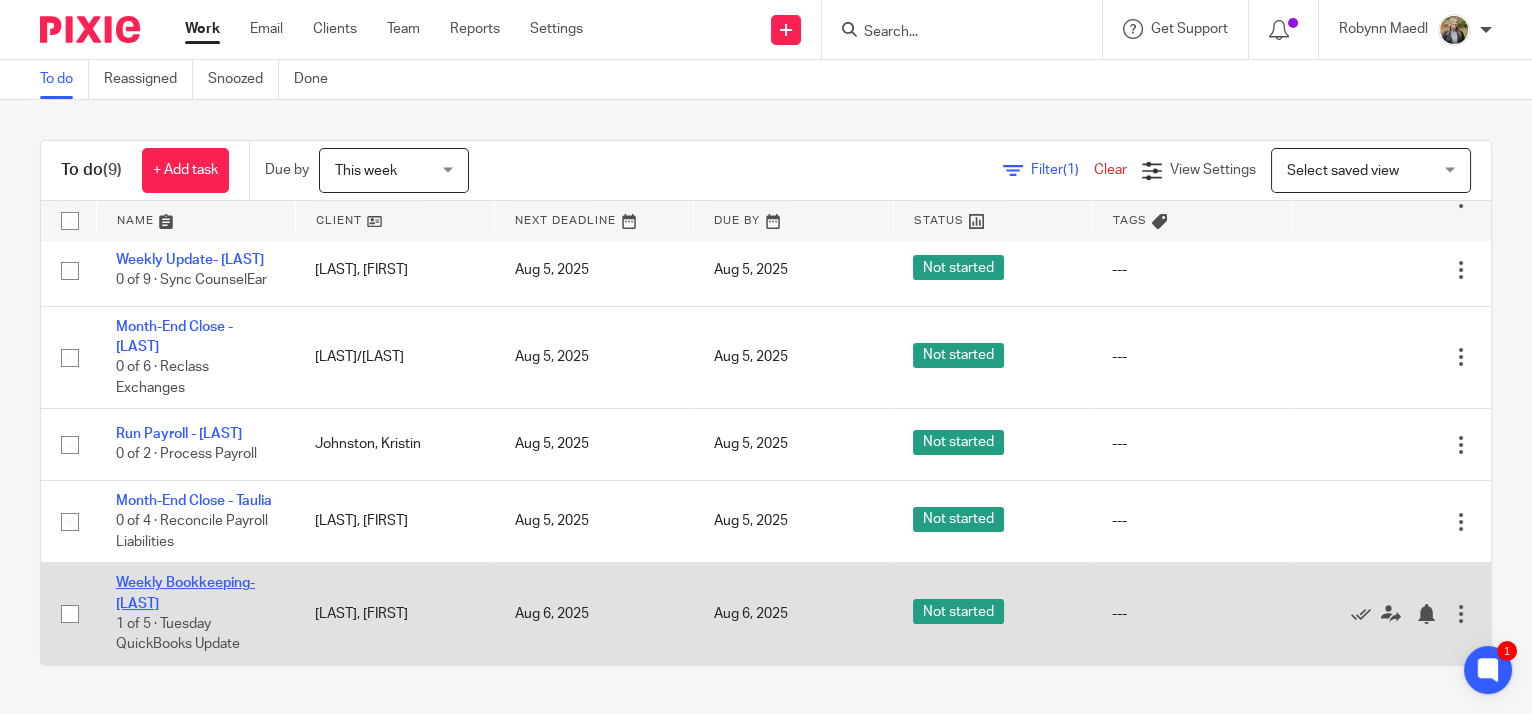 click on "Weekly Bookkeeping- [LAST]" at bounding box center [185, 593] 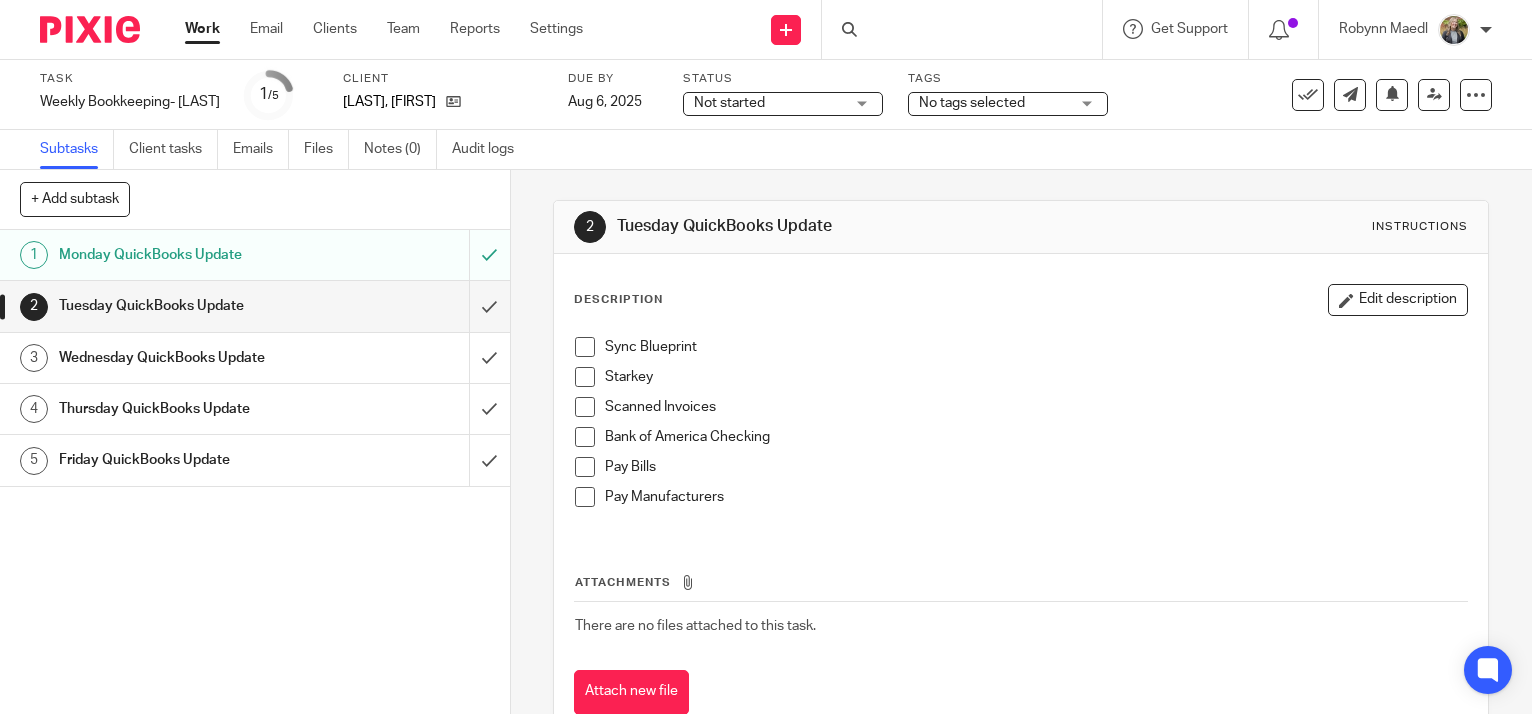 scroll, scrollTop: 0, scrollLeft: 0, axis: both 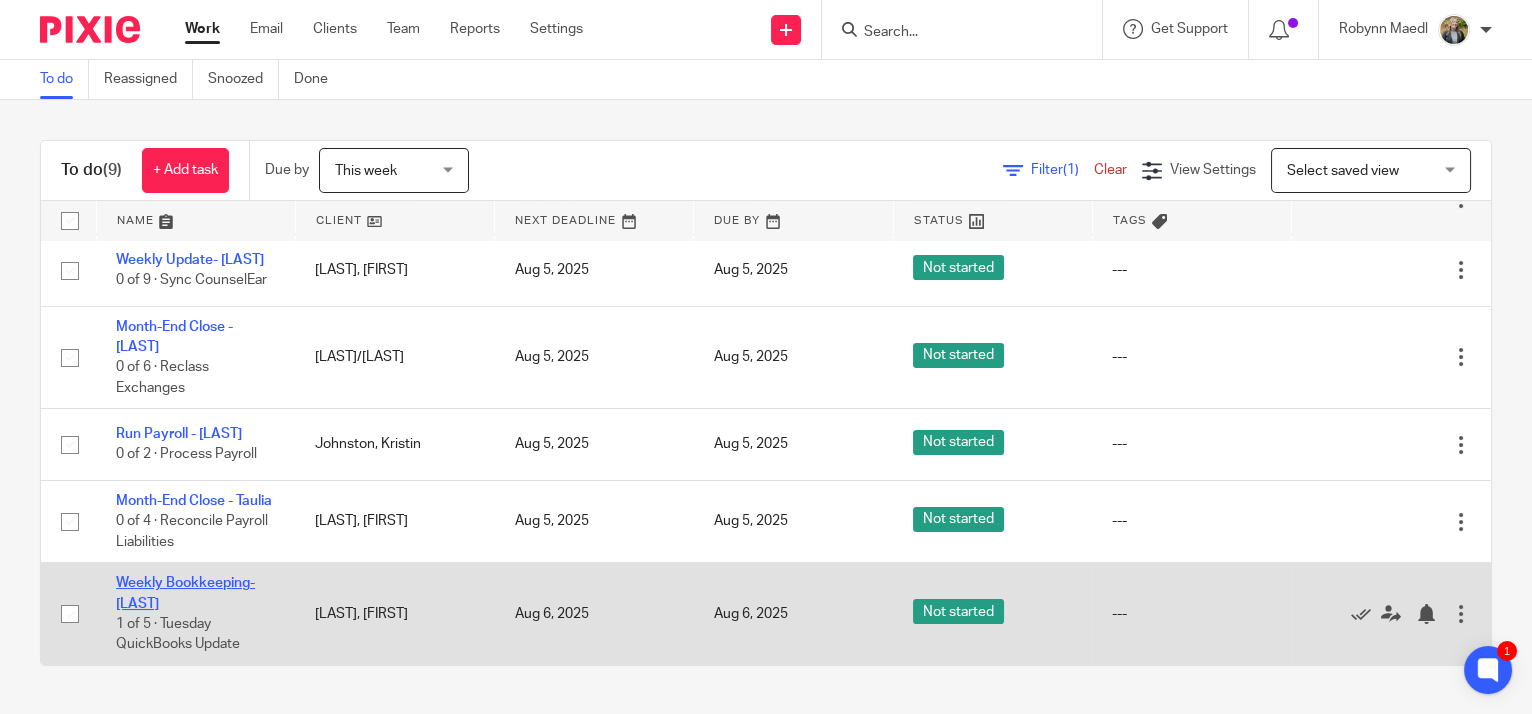 click on "Weekly Bookkeeping- [LAST]" at bounding box center [185, 593] 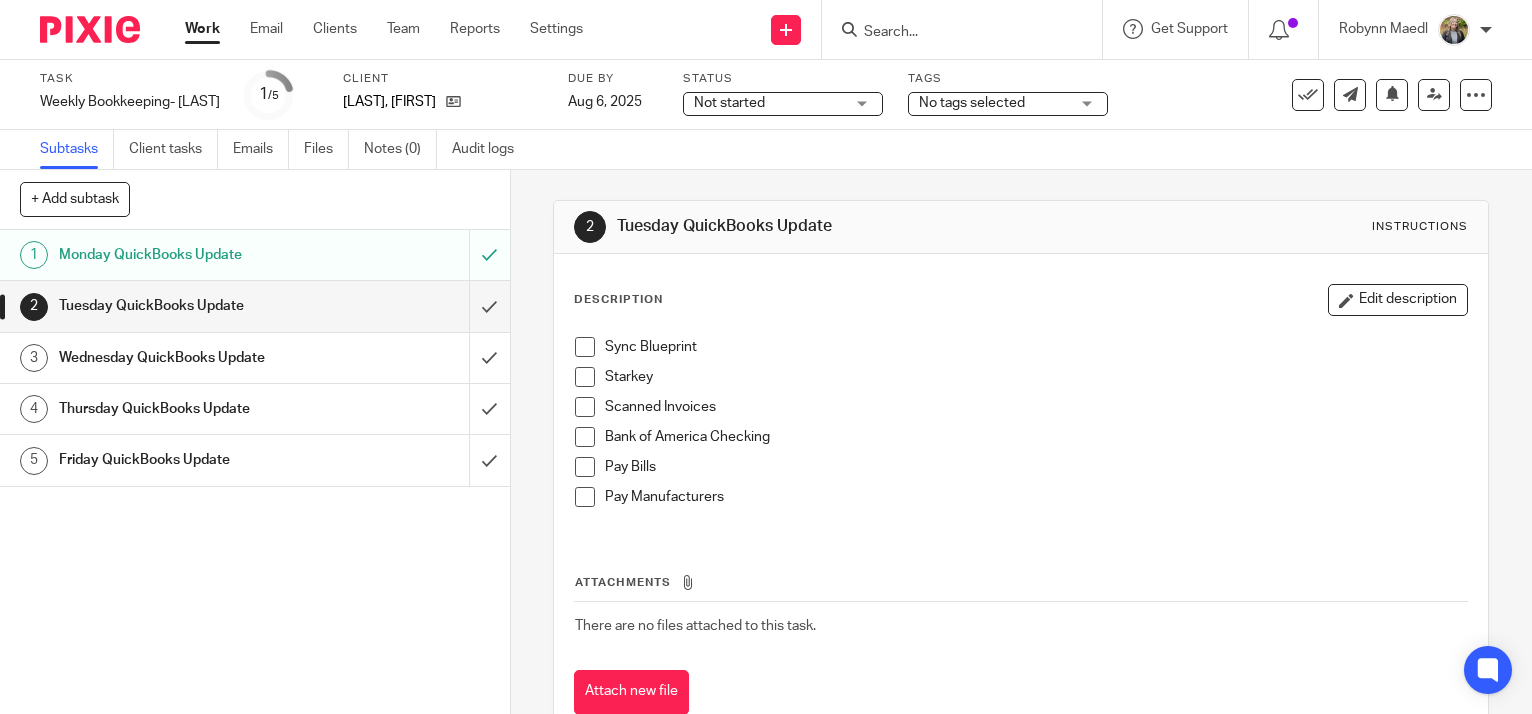 scroll, scrollTop: 0, scrollLeft: 0, axis: both 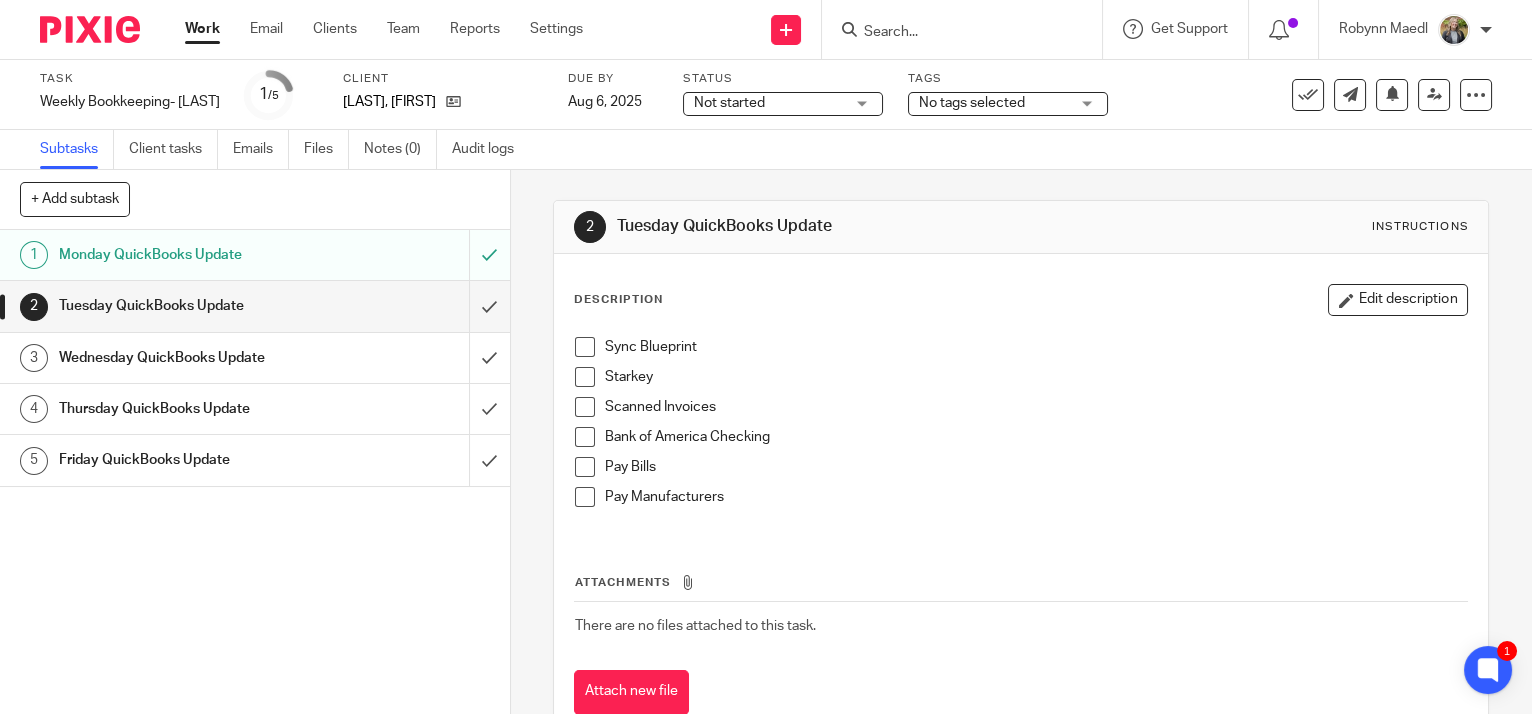click at bounding box center (585, 347) 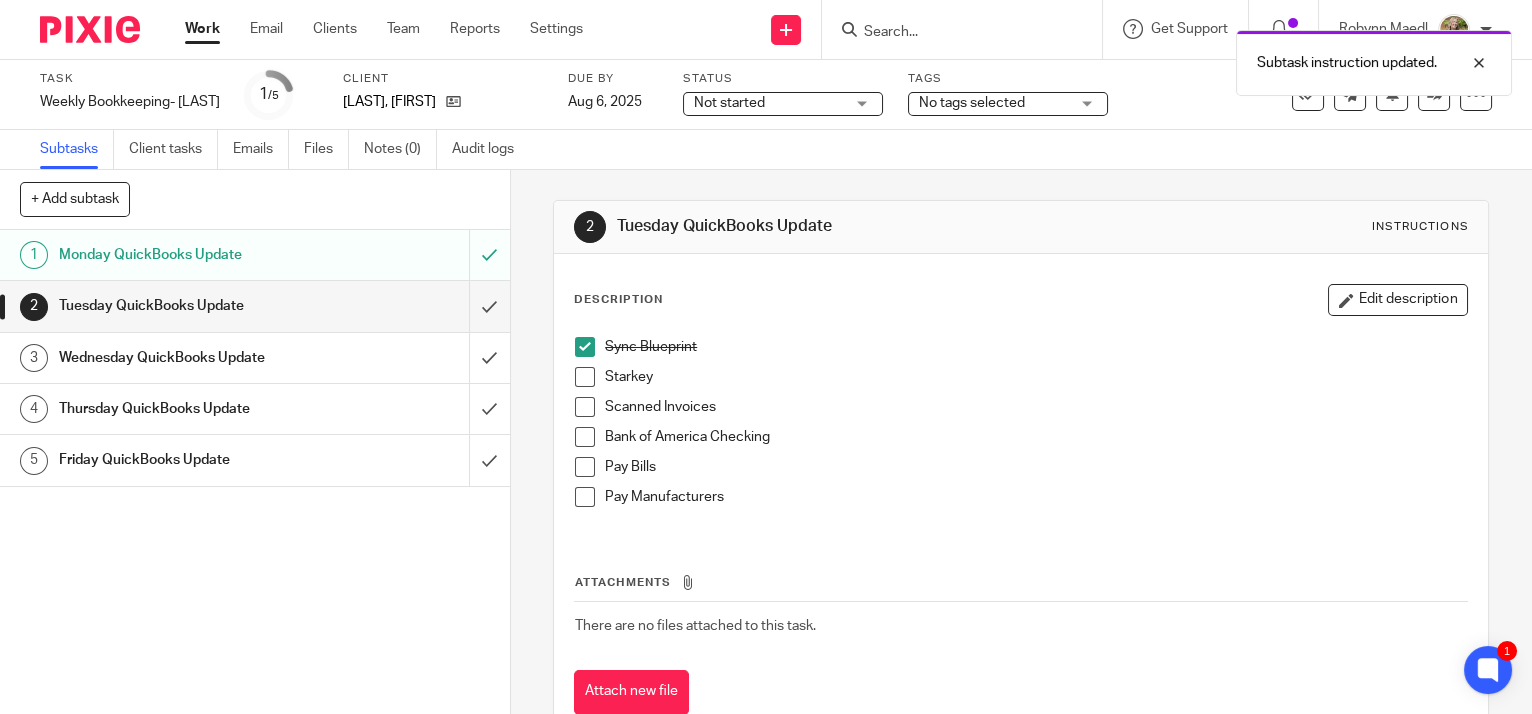 click at bounding box center [585, 377] 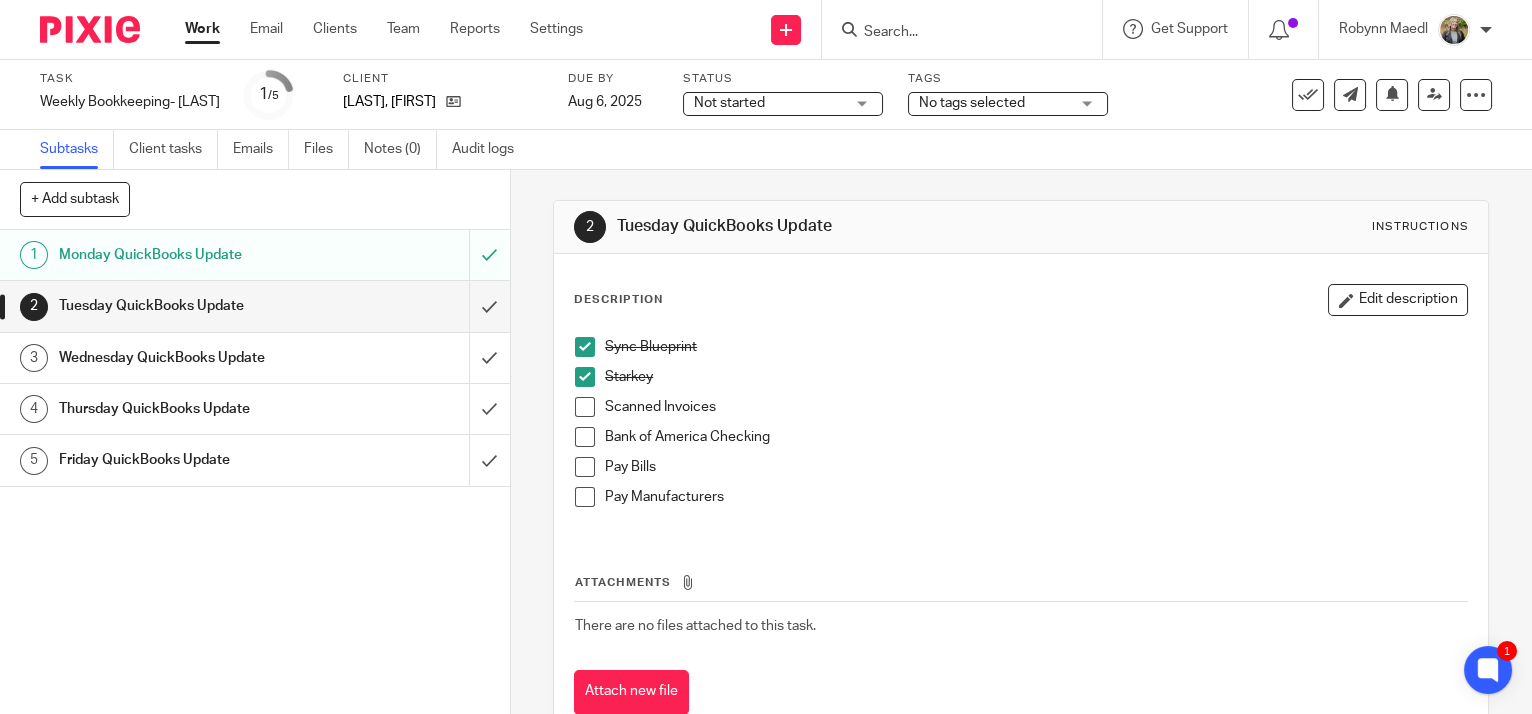 click at bounding box center [585, 497] 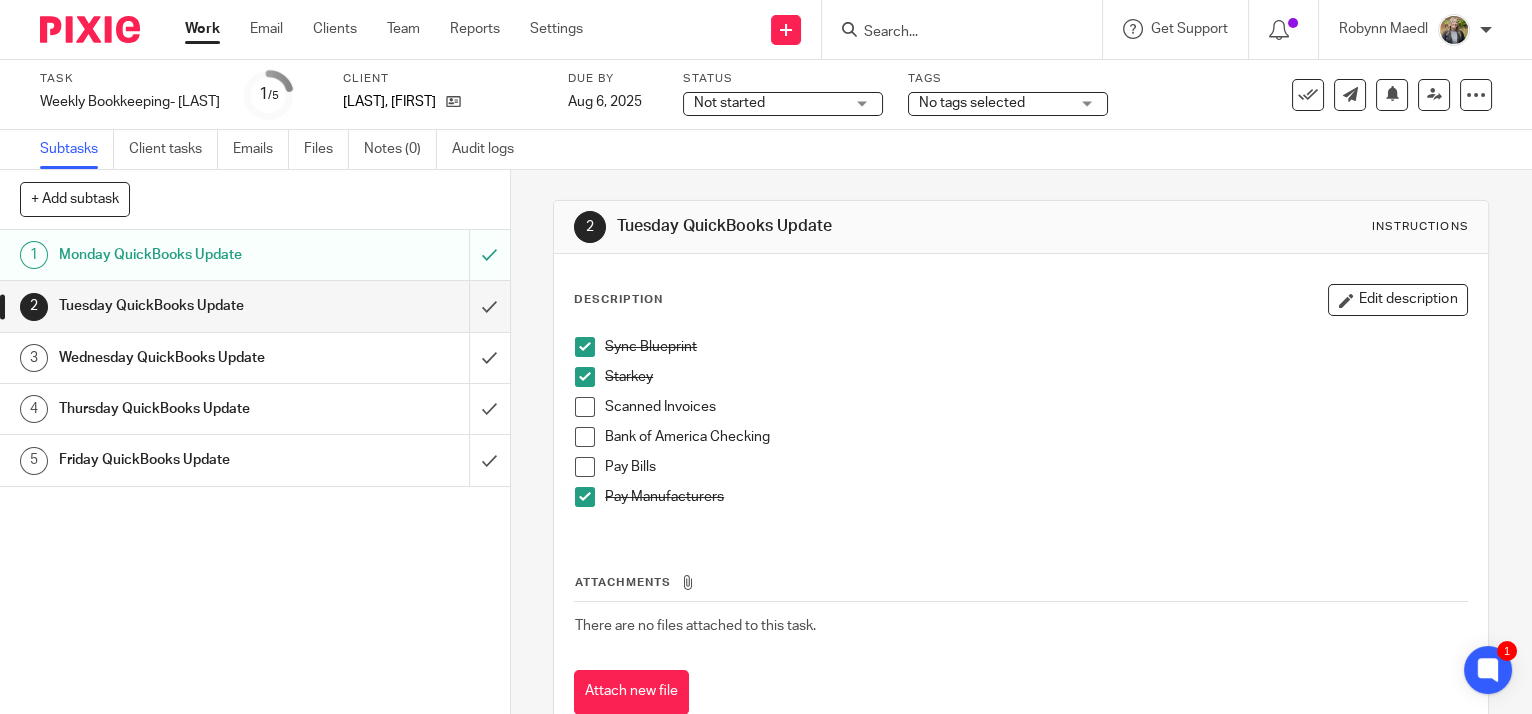 click on "Bank of America Checking" at bounding box center [1036, 437] 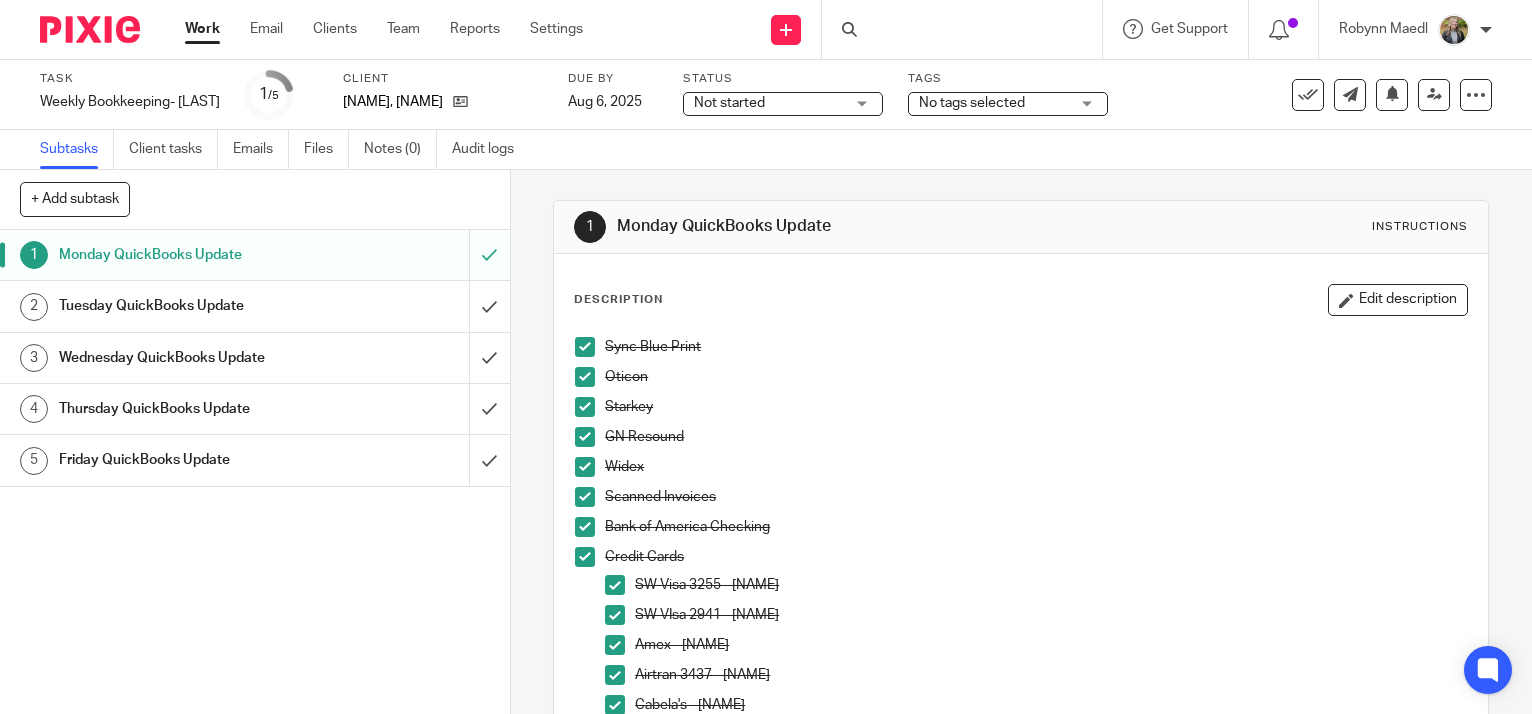 scroll, scrollTop: 0, scrollLeft: 0, axis: both 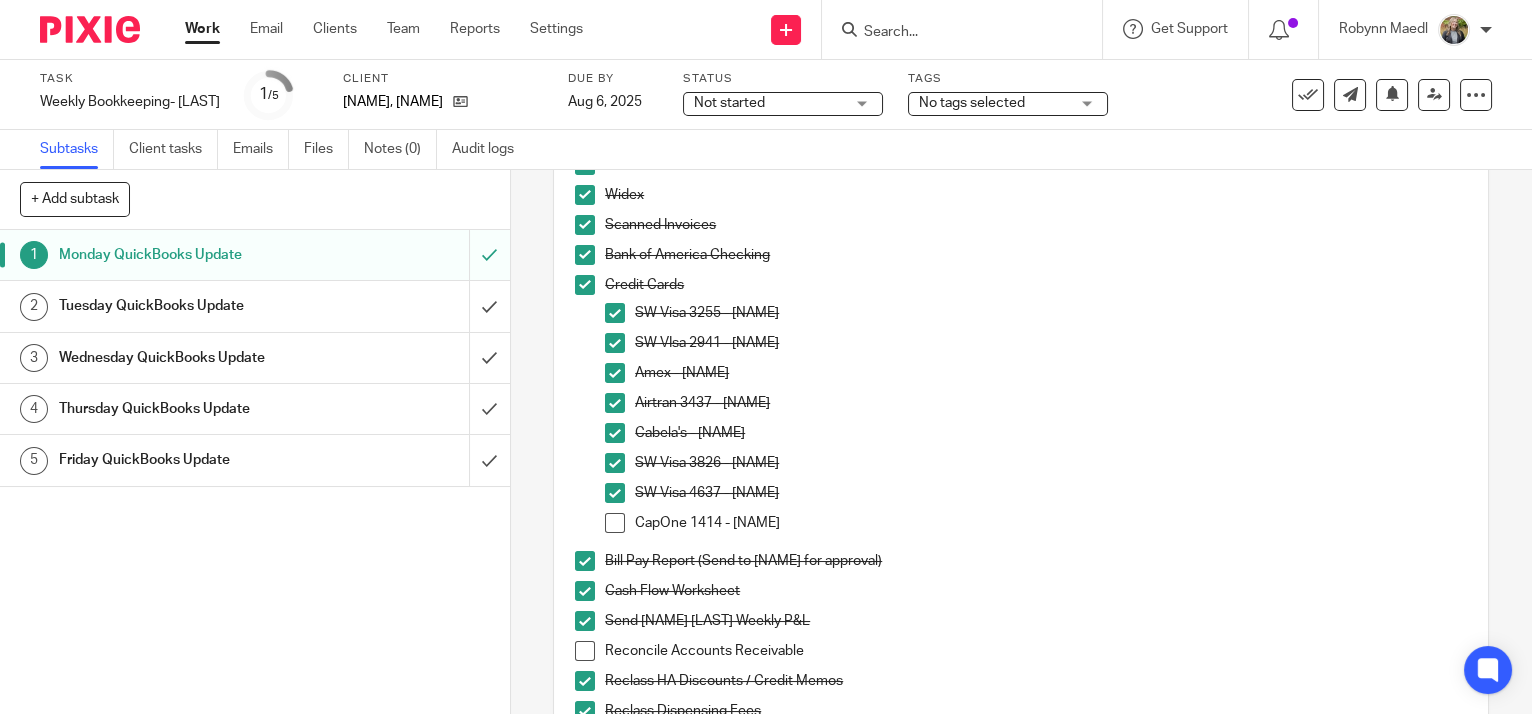 click at bounding box center (615, 523) 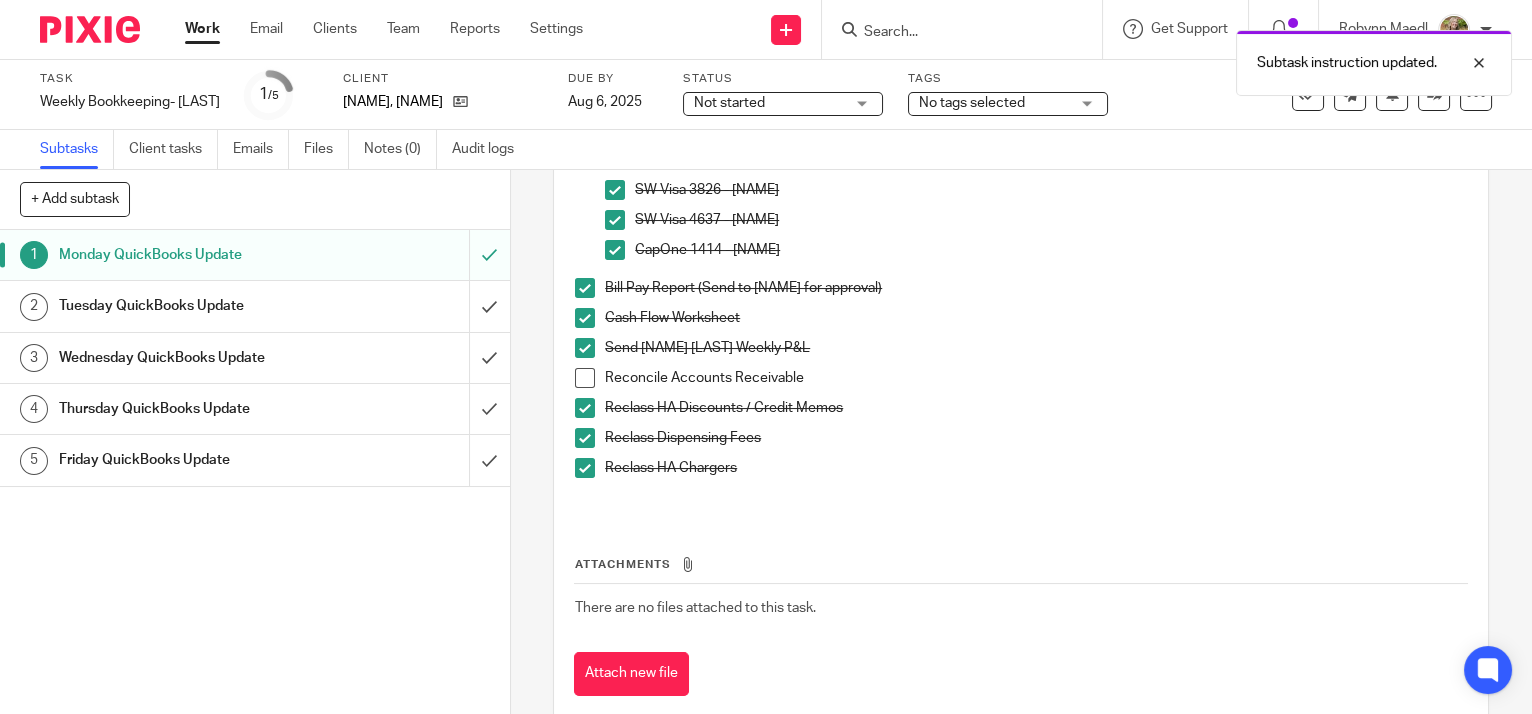 scroll, scrollTop: 272, scrollLeft: 0, axis: vertical 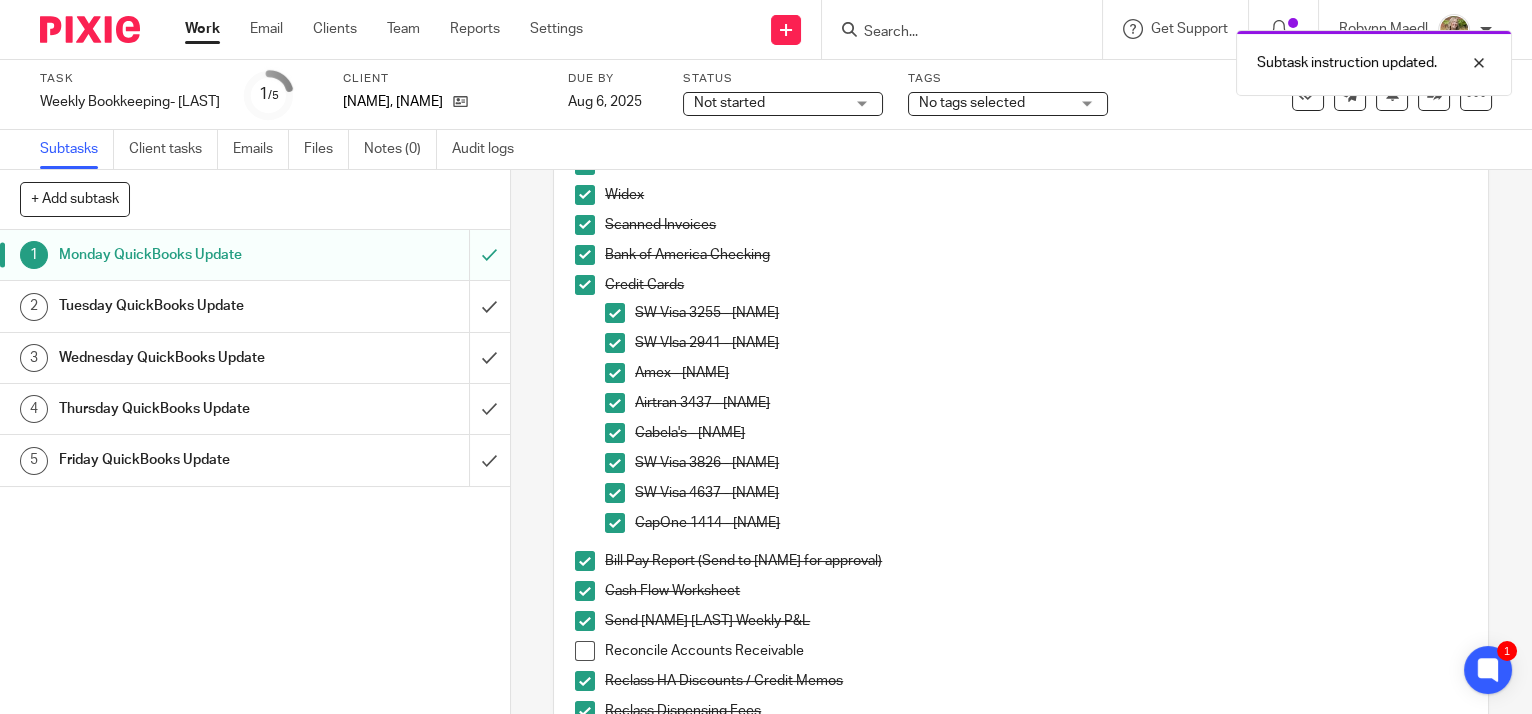 click on "Tuesday QuickBooks Update" at bounding box center (189, 306) 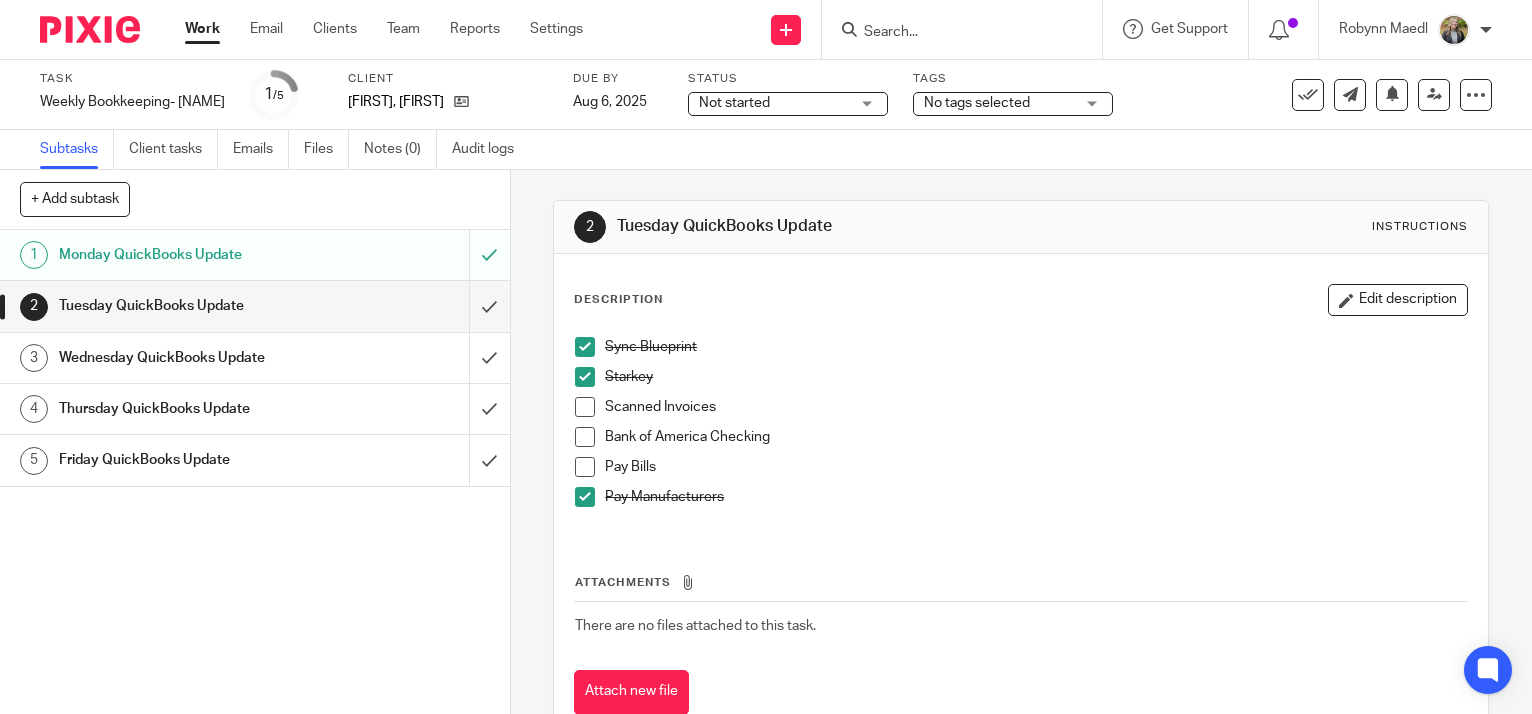 scroll, scrollTop: 0, scrollLeft: 0, axis: both 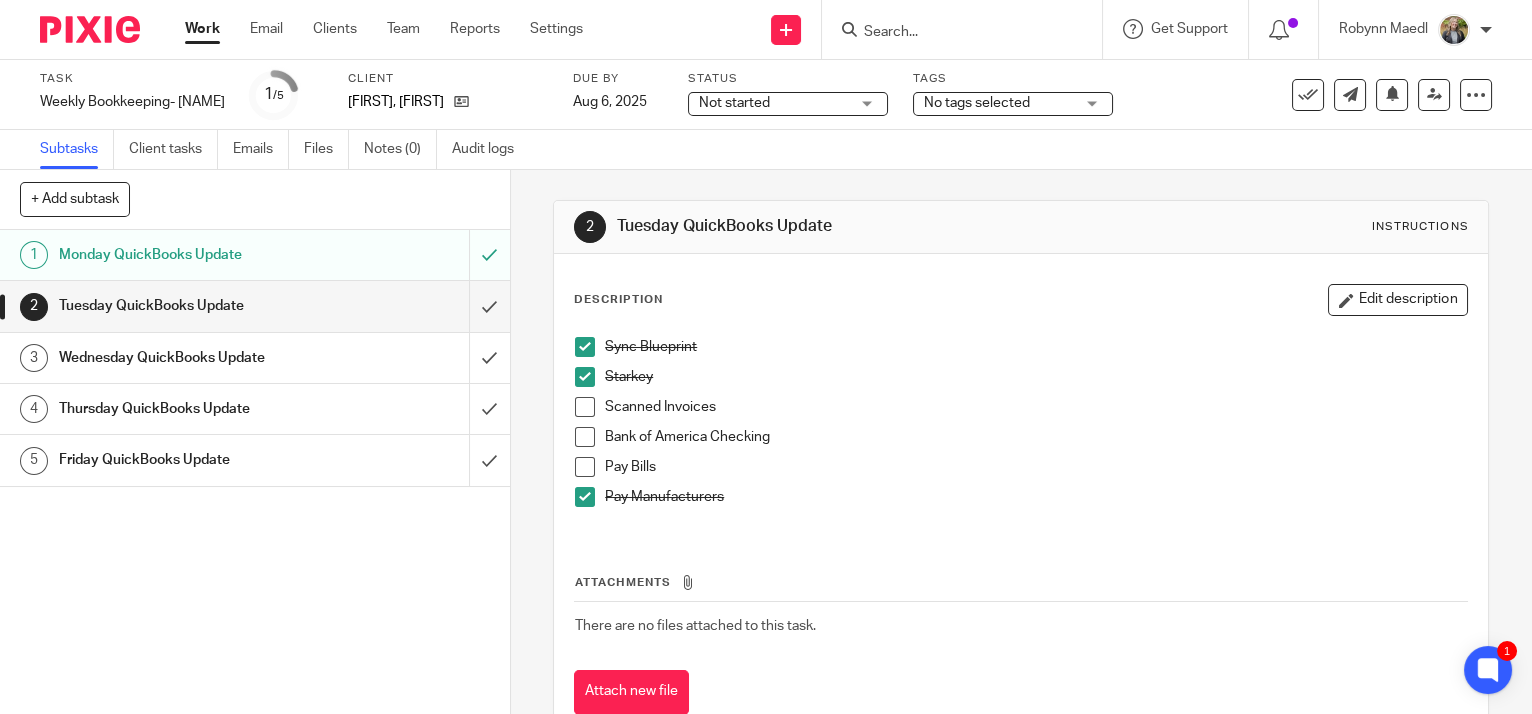 click at bounding box center (585, 407) 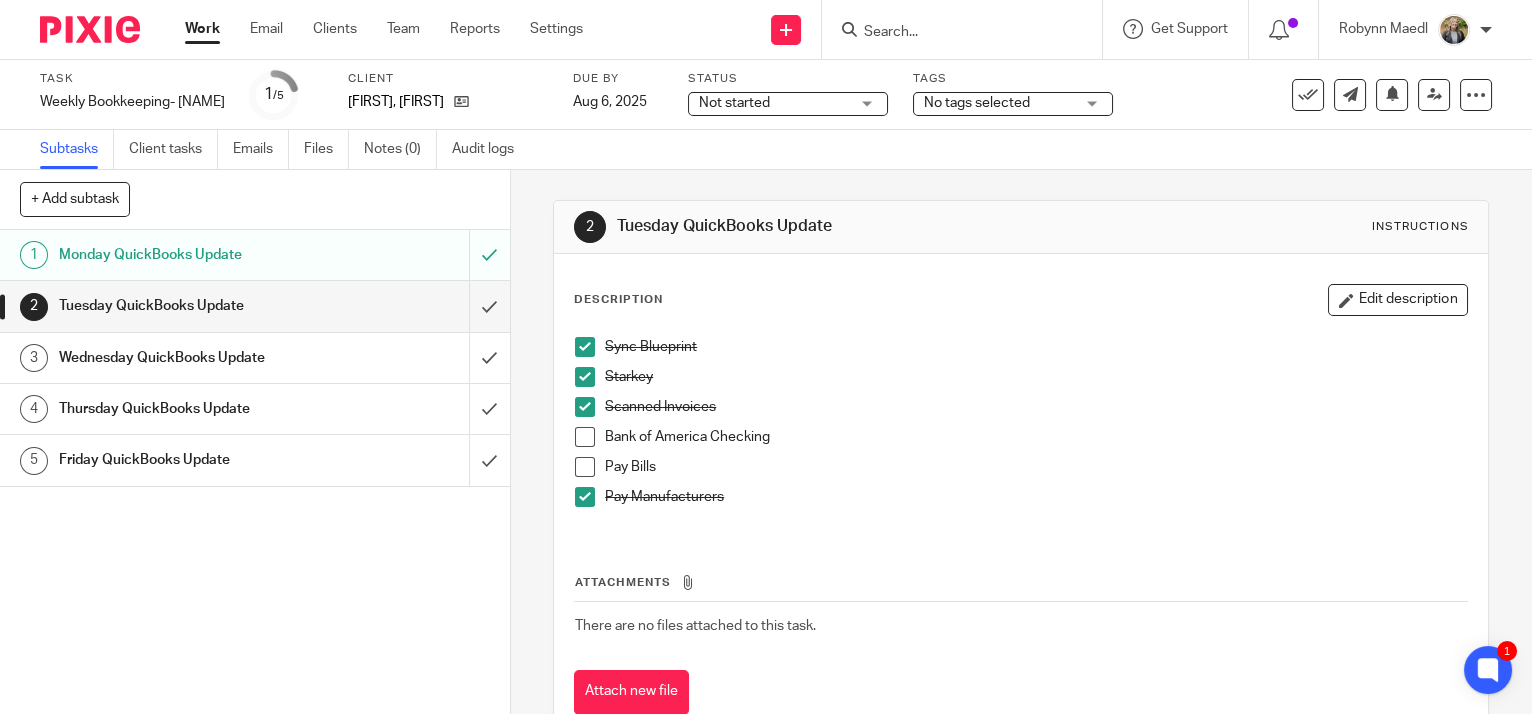 click at bounding box center (585, 437) 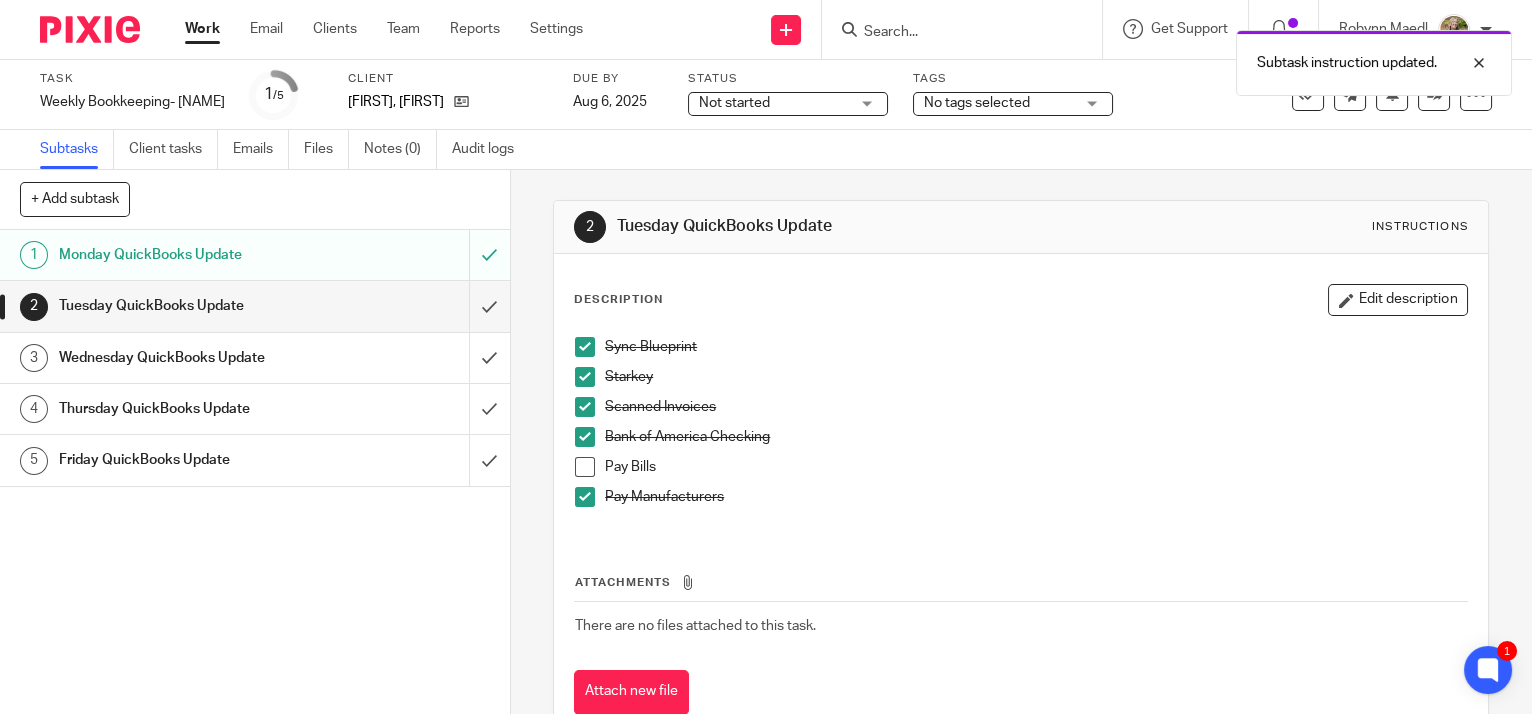 click at bounding box center (585, 467) 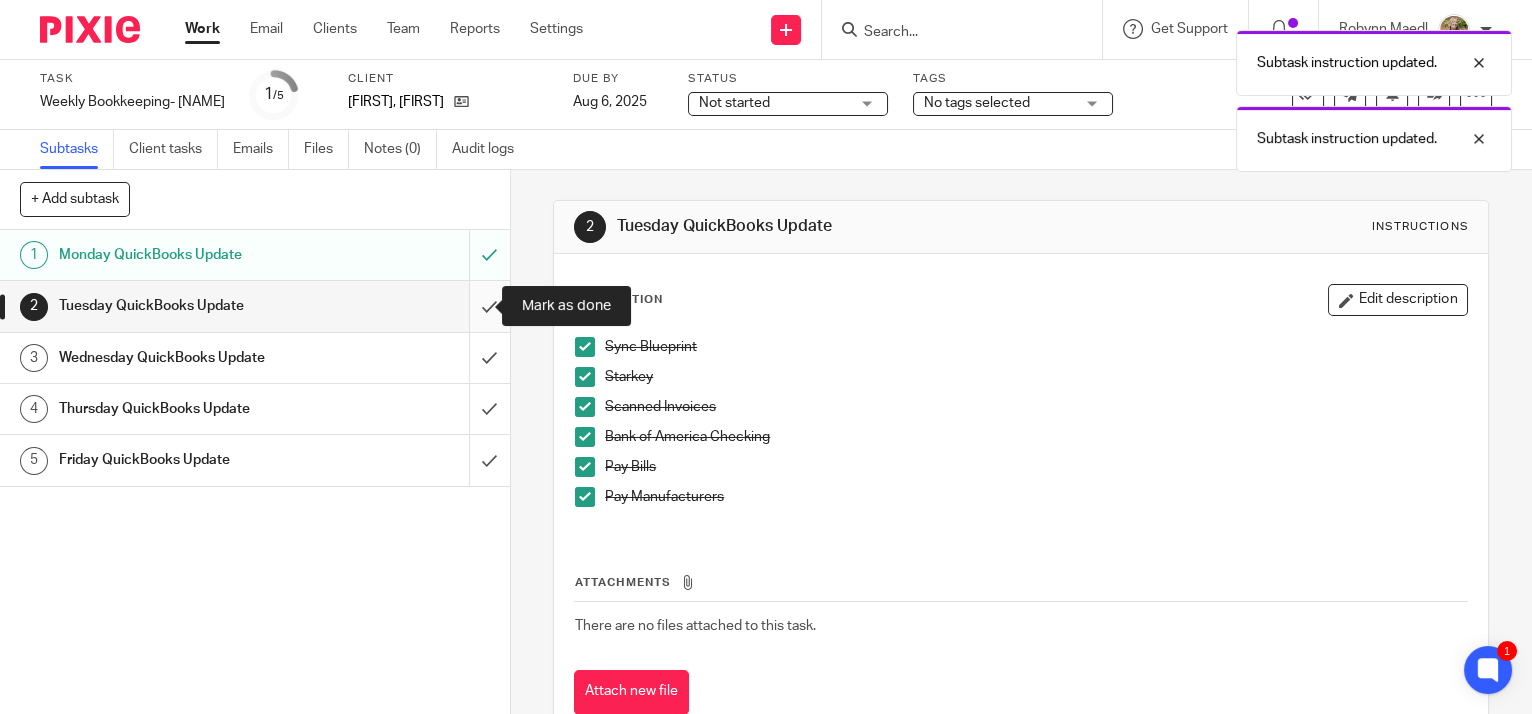 click at bounding box center (255, 306) 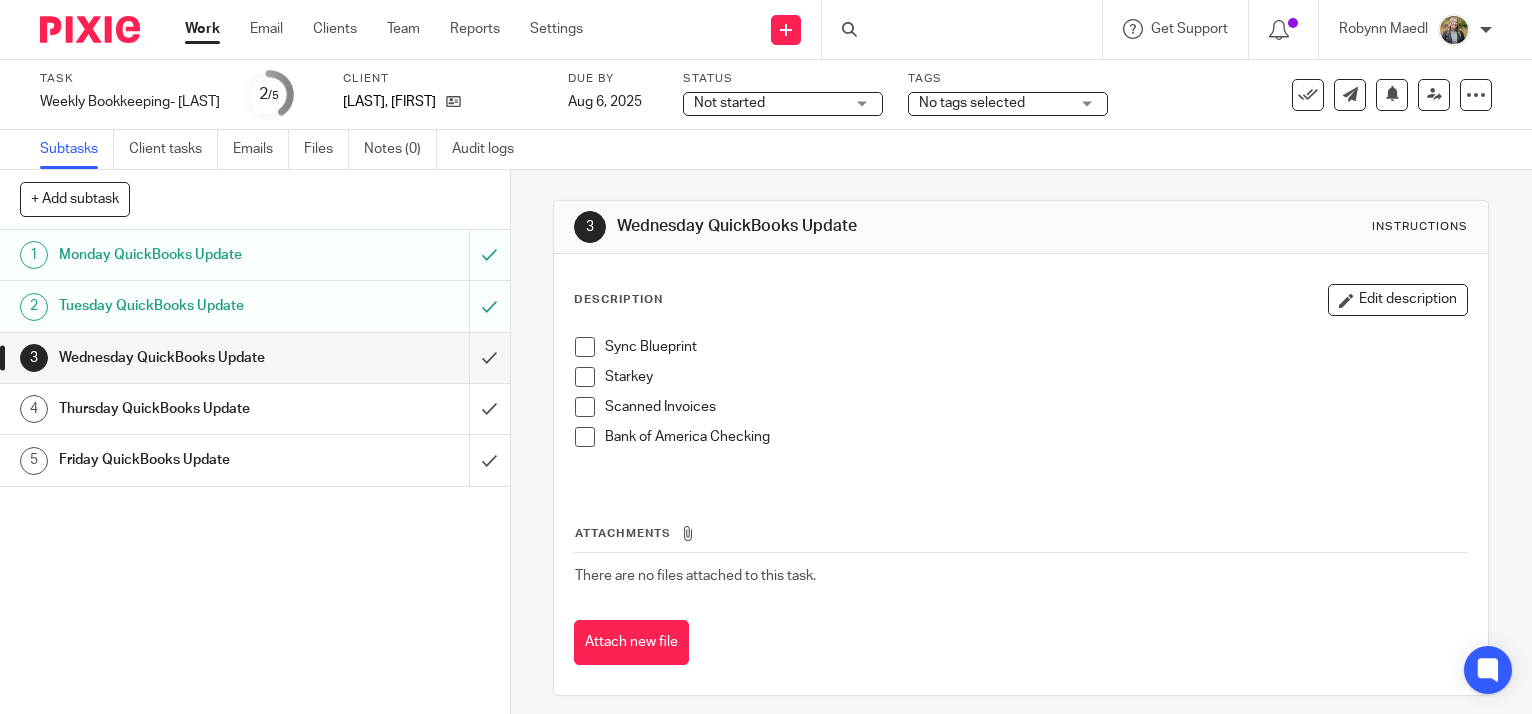 scroll, scrollTop: 0, scrollLeft: 0, axis: both 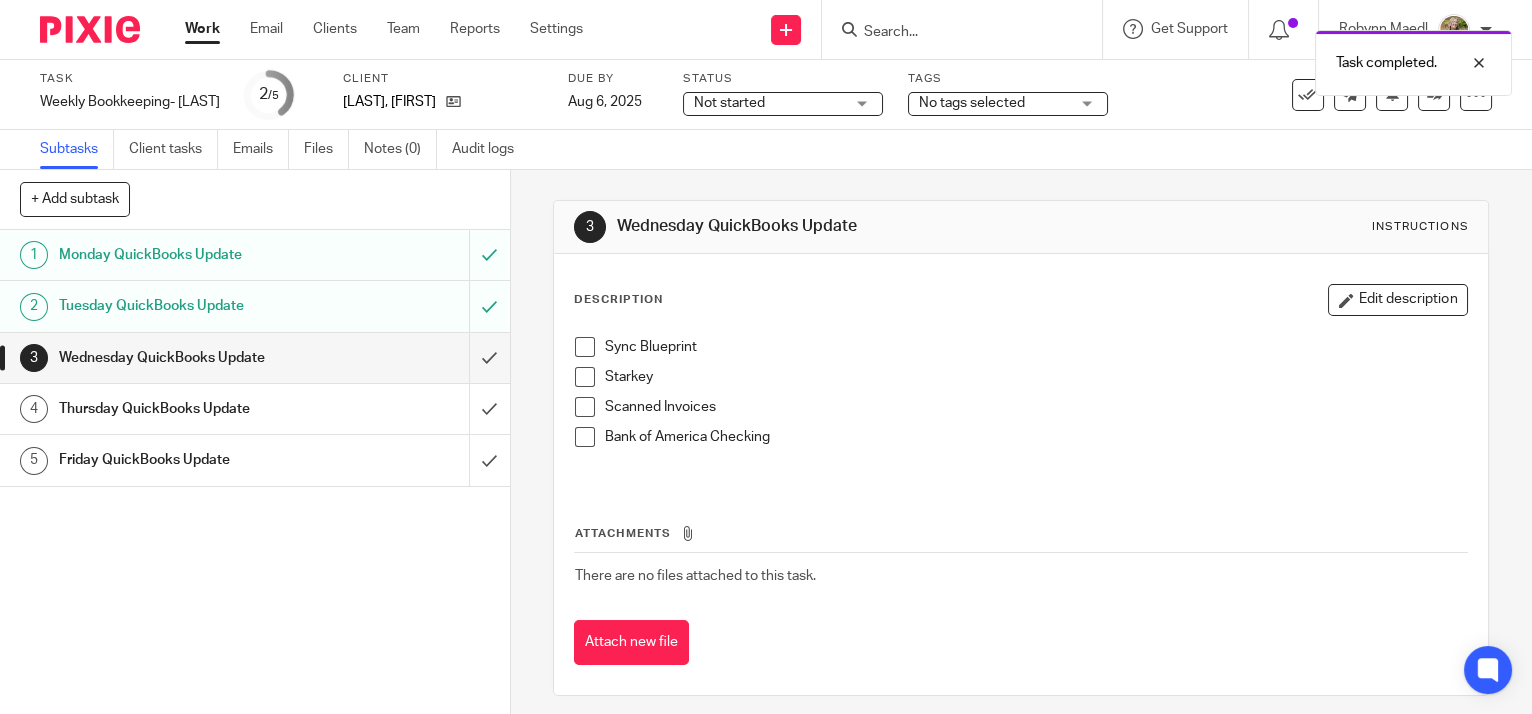 click on "Work" at bounding box center (202, 29) 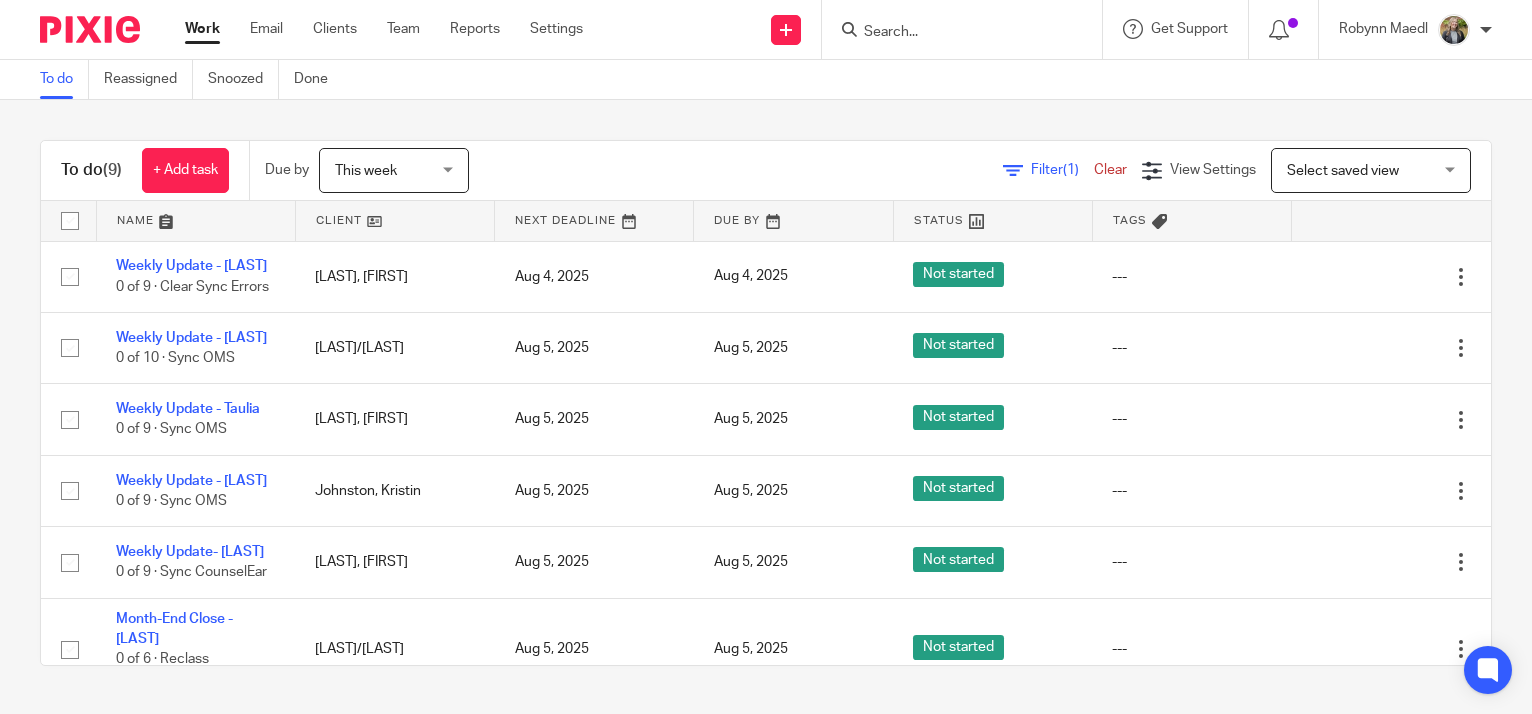 scroll, scrollTop: 0, scrollLeft: 0, axis: both 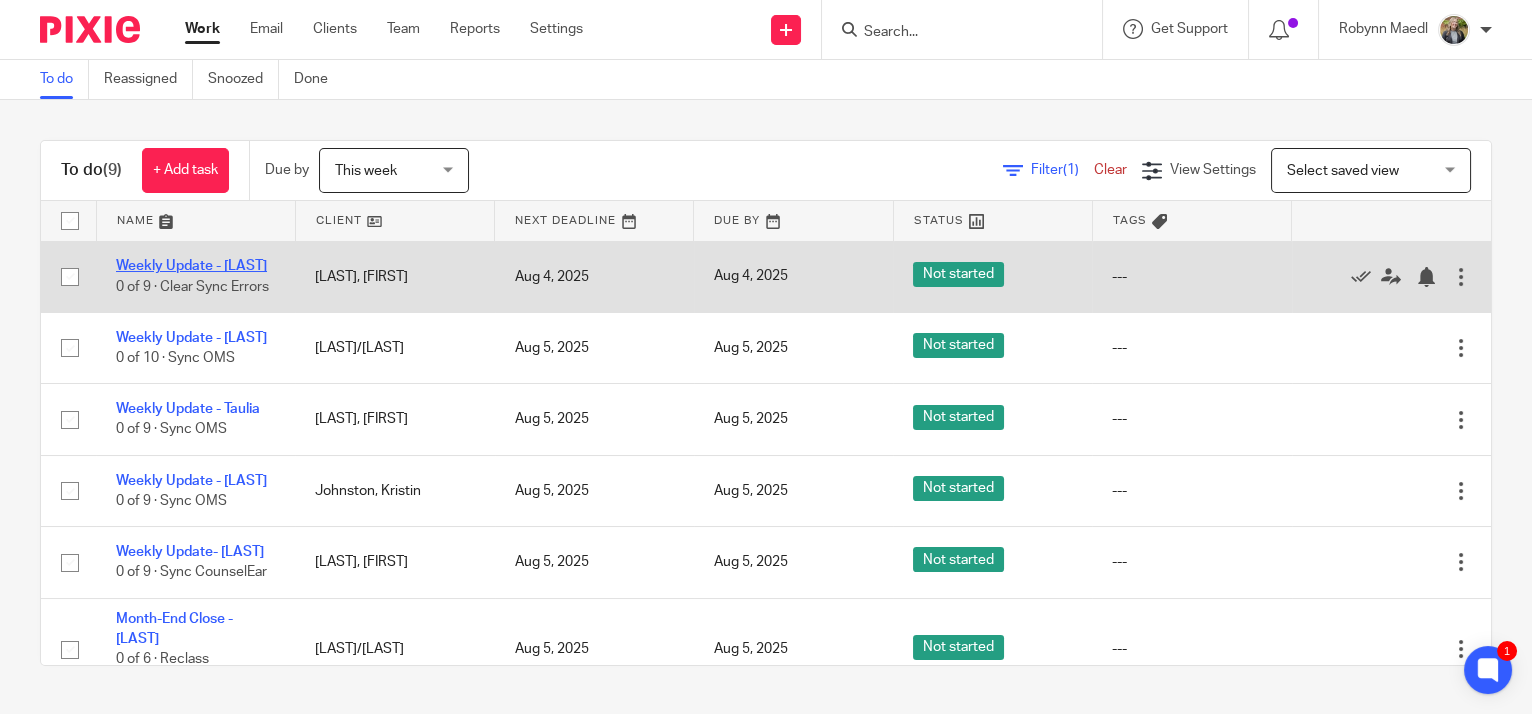click on "Weekly Update - [LAST]" at bounding box center [191, 266] 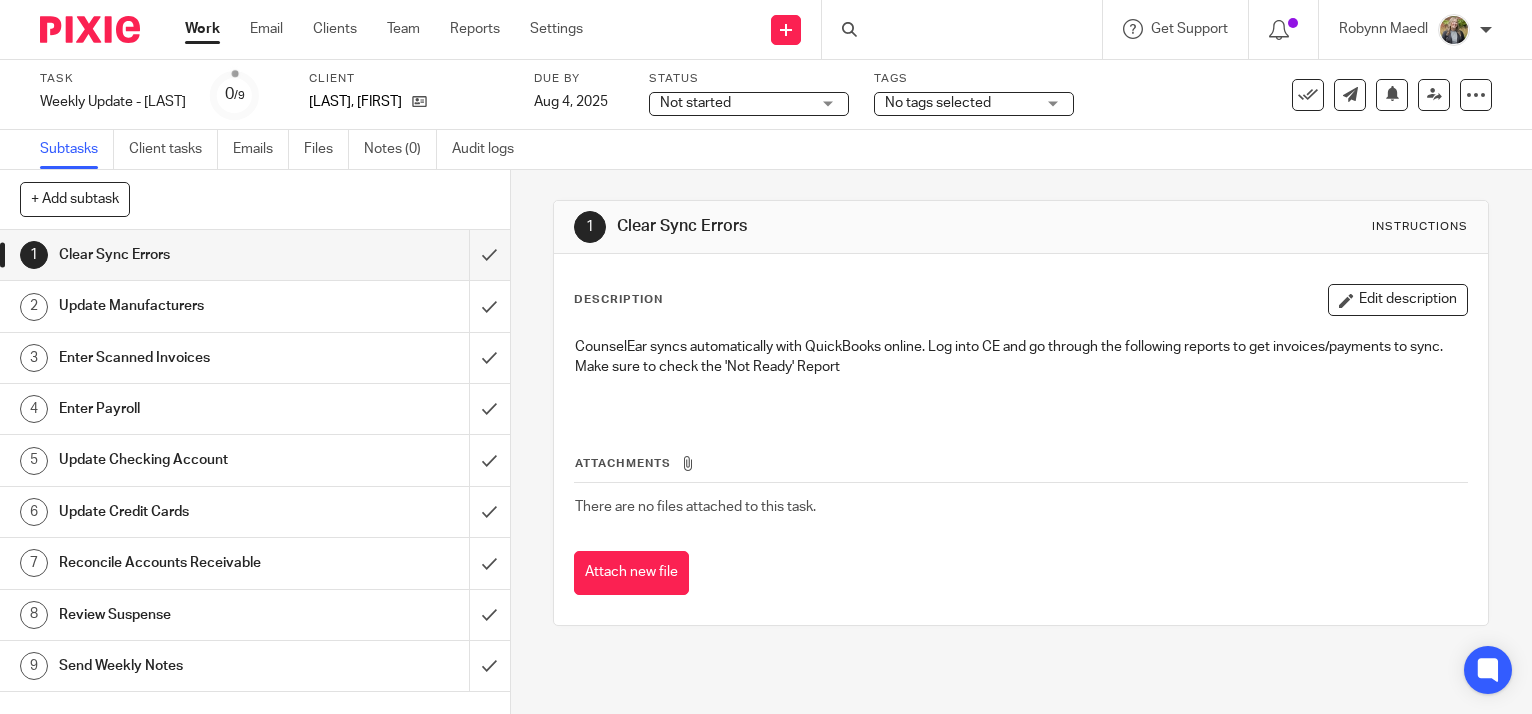 scroll, scrollTop: 0, scrollLeft: 0, axis: both 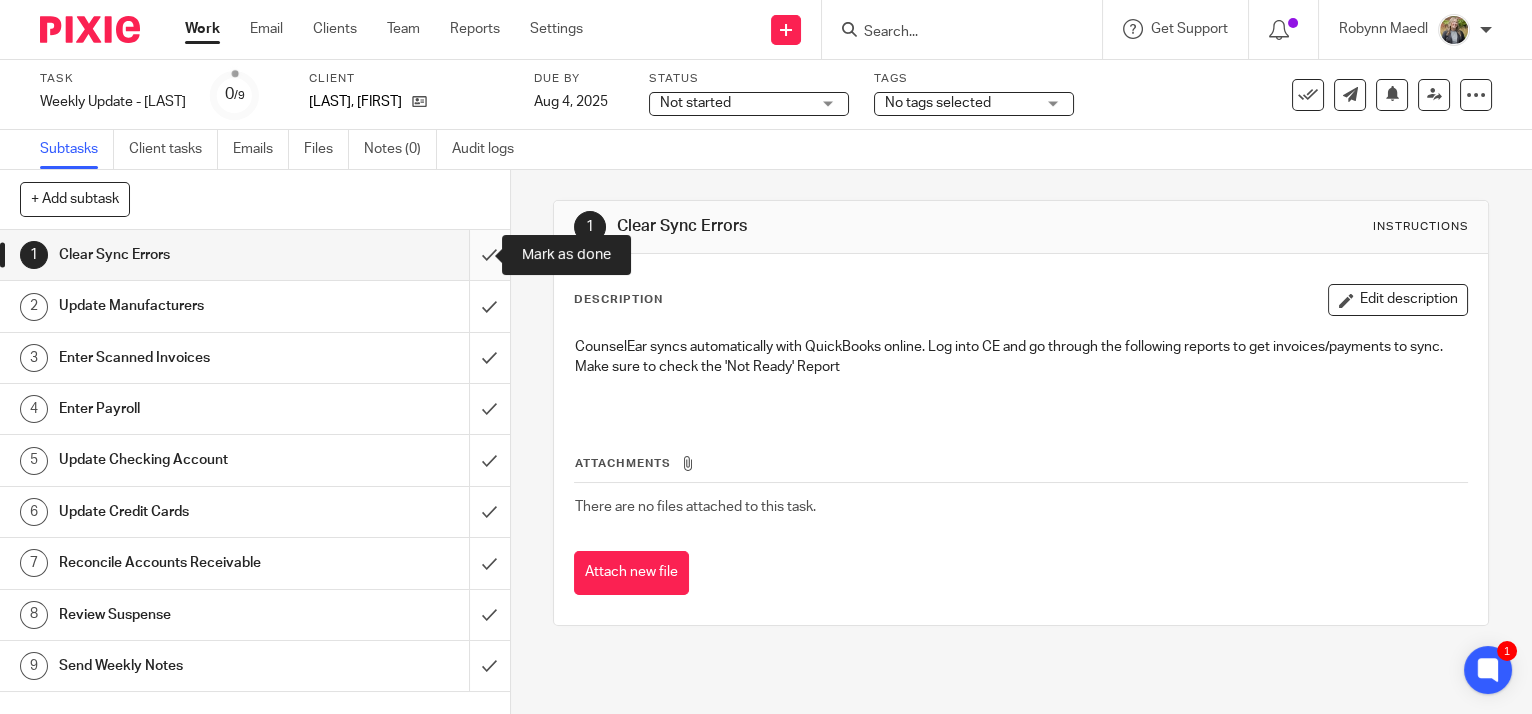 click at bounding box center (255, 255) 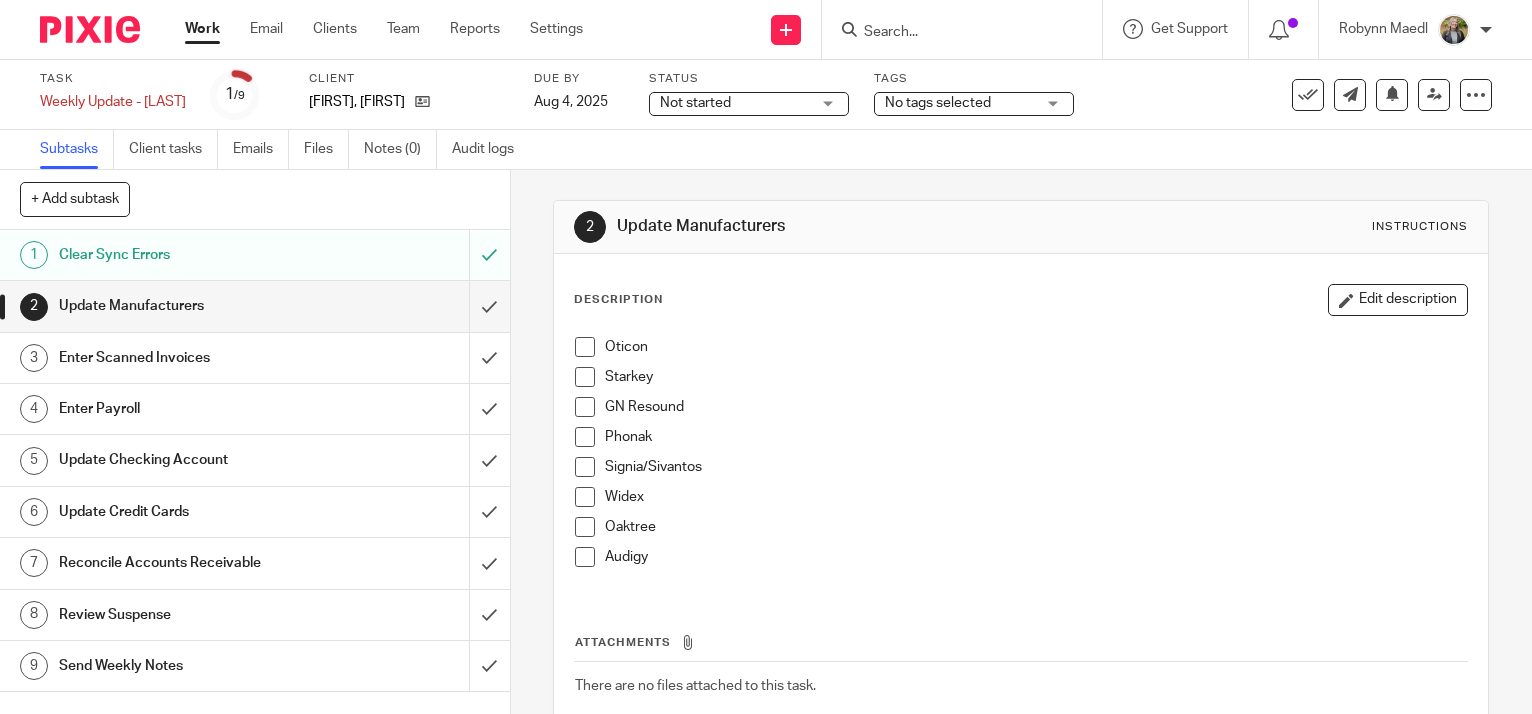 scroll, scrollTop: 0, scrollLeft: 0, axis: both 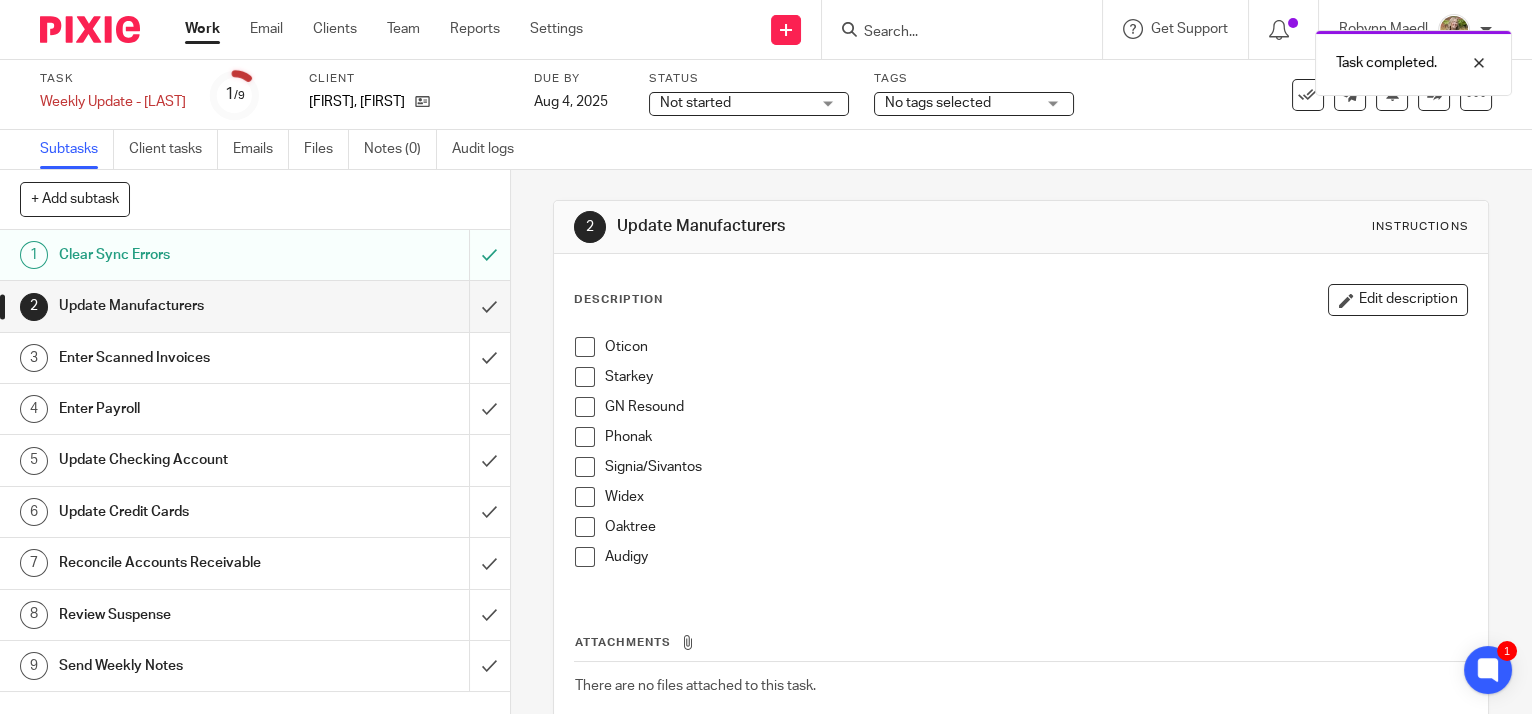 click at bounding box center (585, 347) 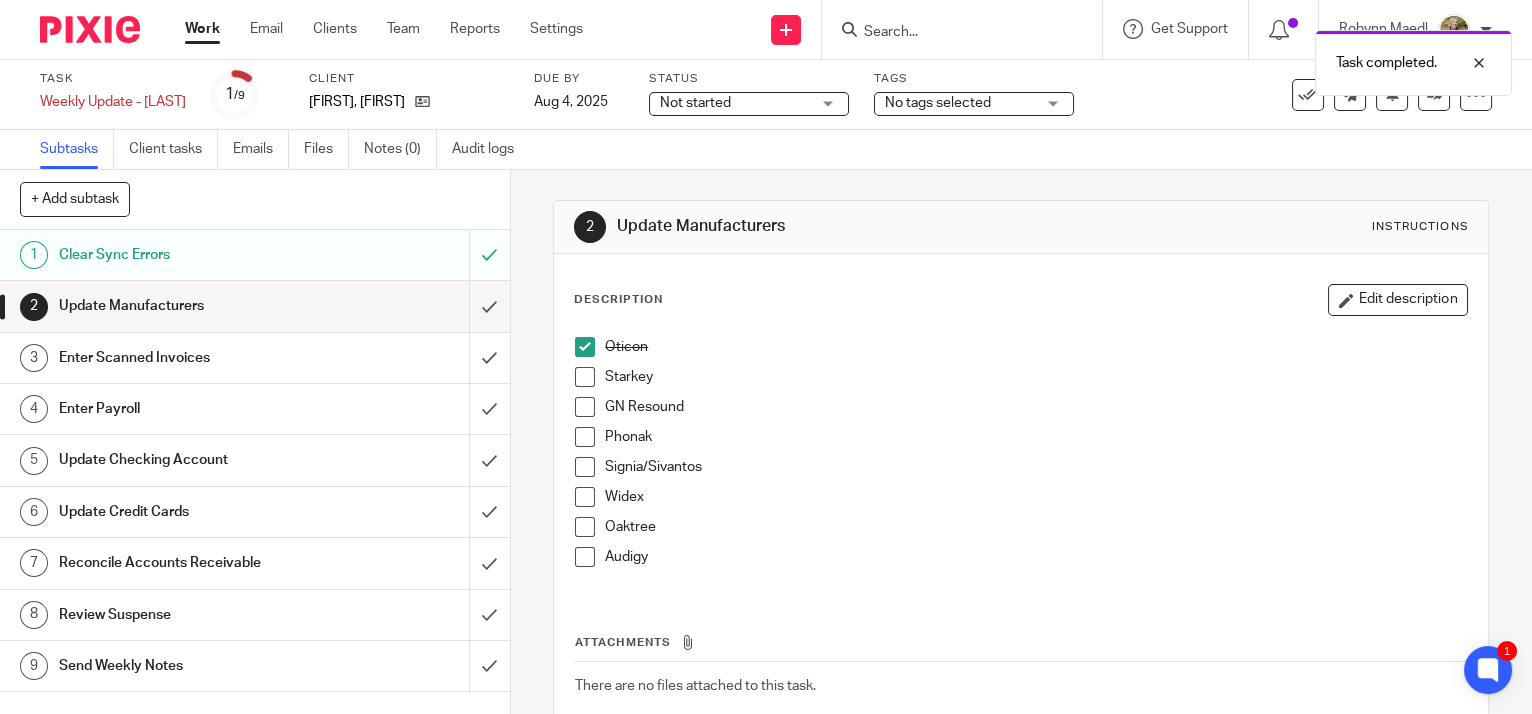 click at bounding box center [585, 377] 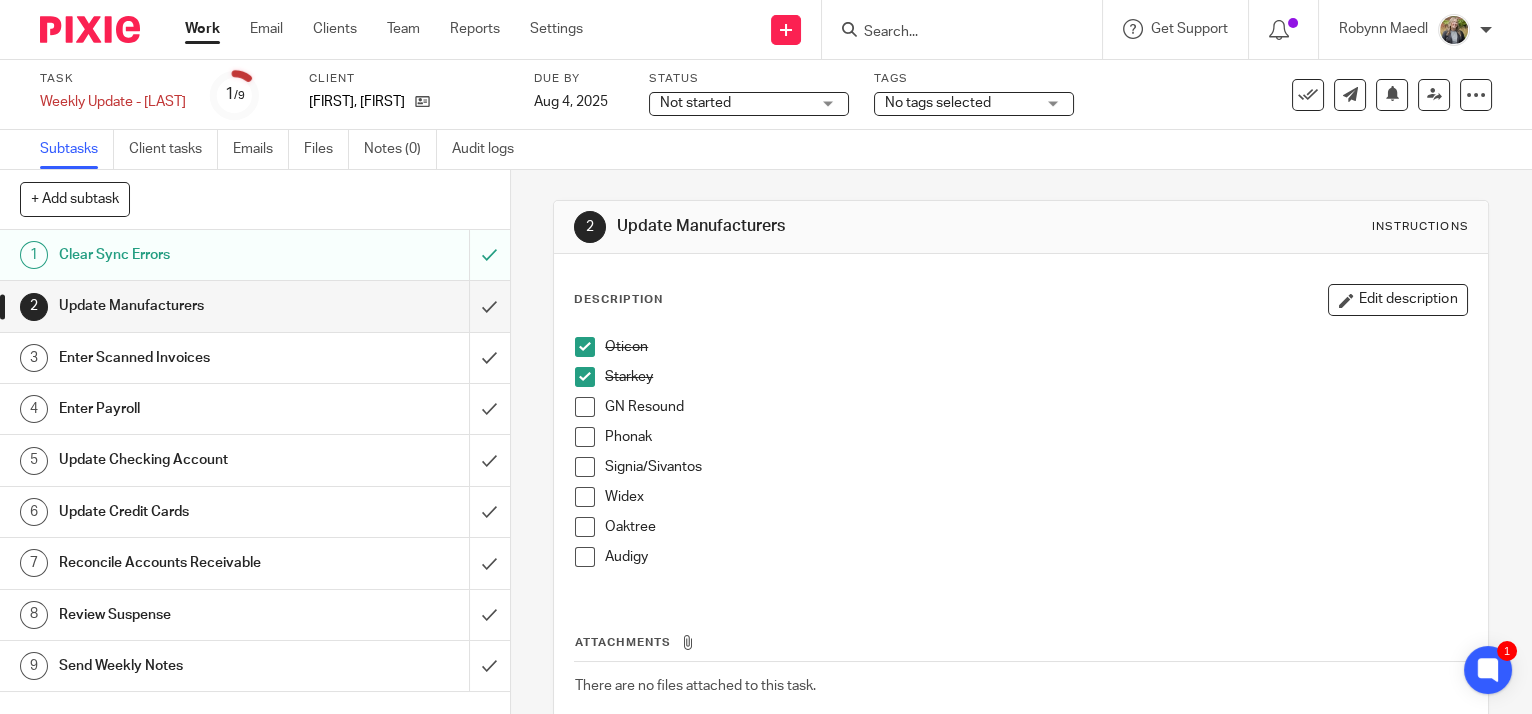 click at bounding box center (585, 407) 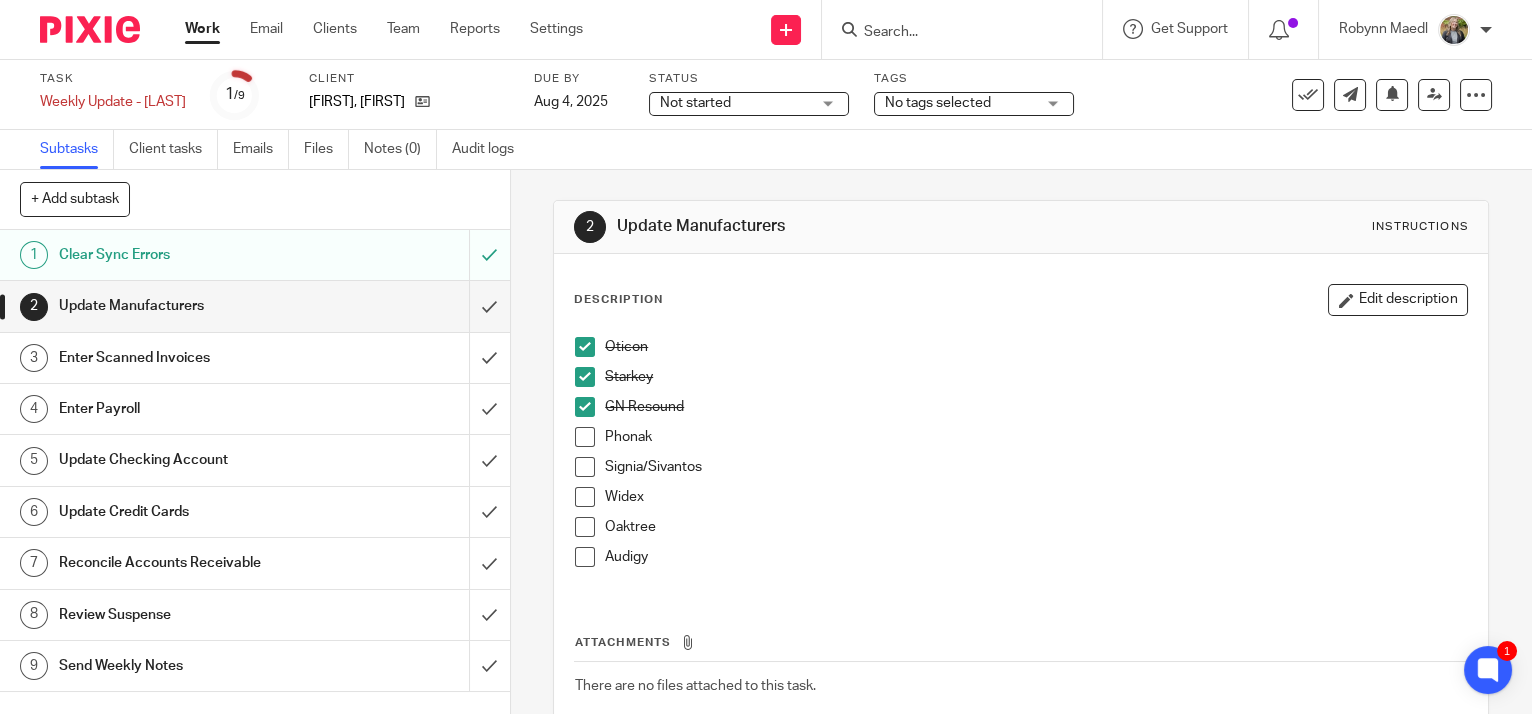 click at bounding box center [585, 437] 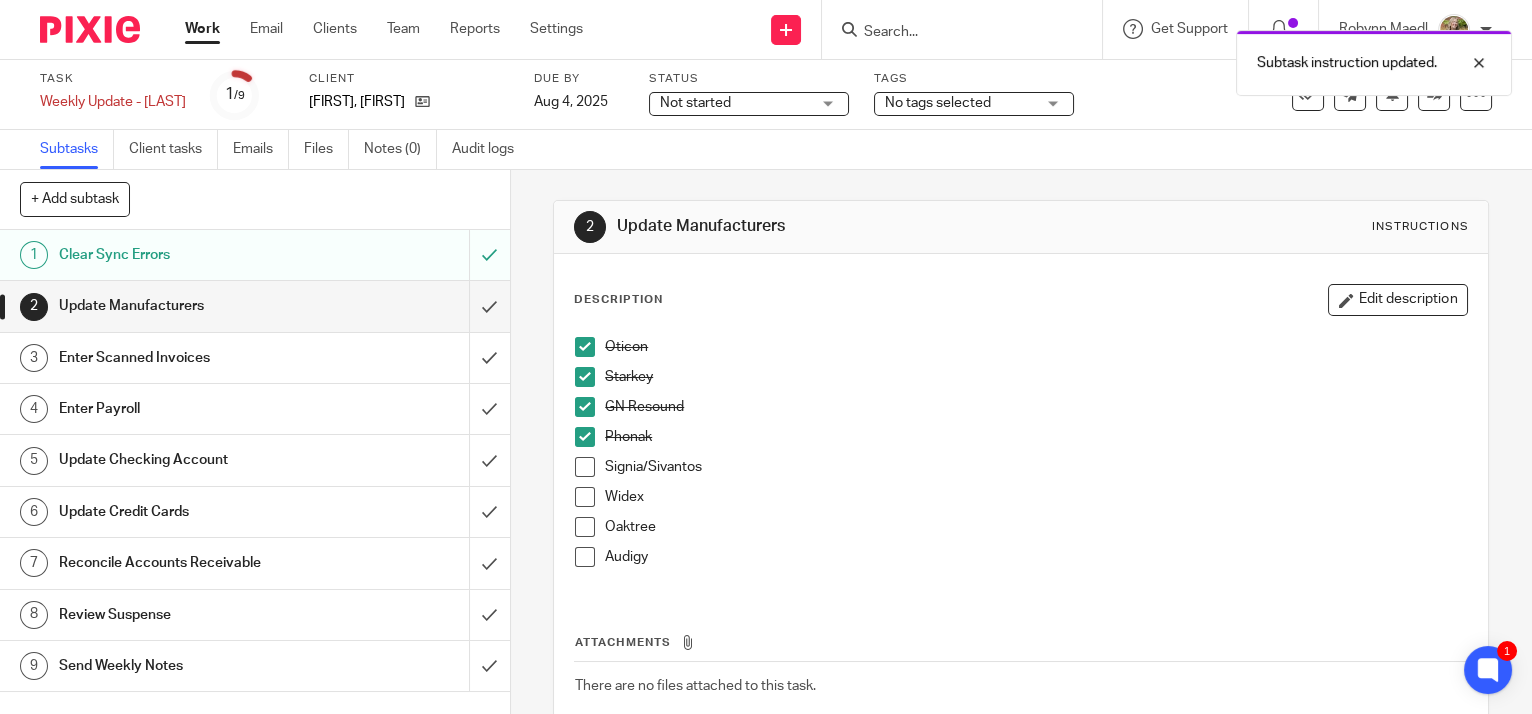 click at bounding box center [585, 467] 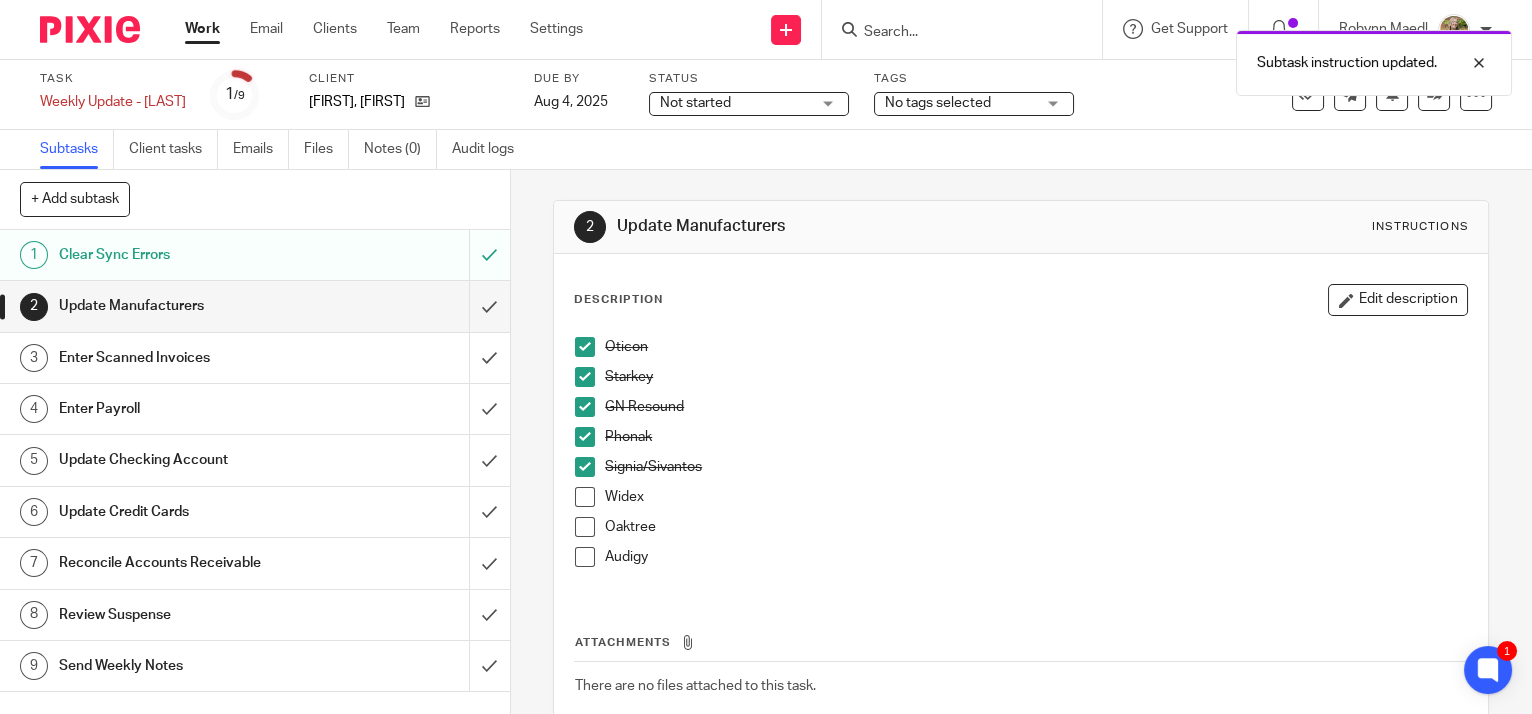 click at bounding box center [585, 497] 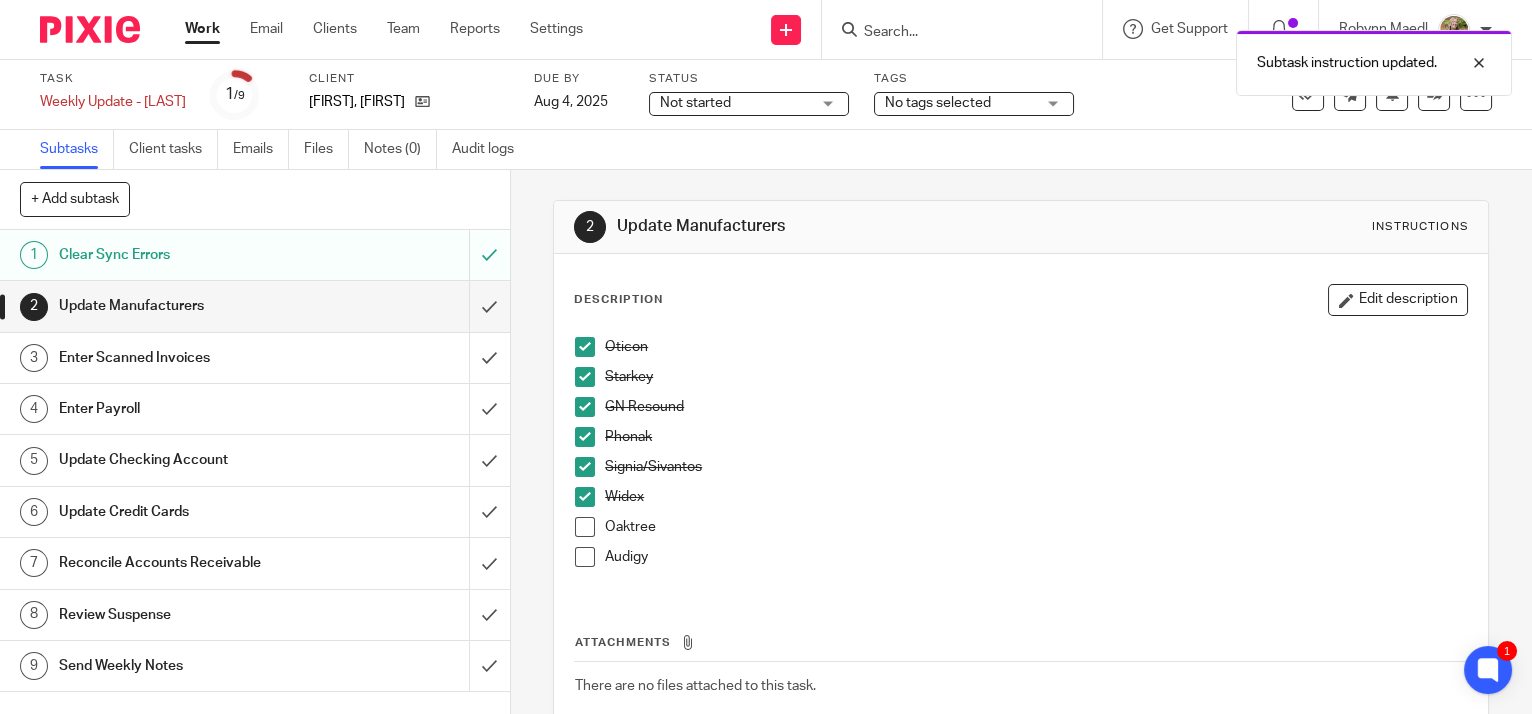 click at bounding box center [585, 527] 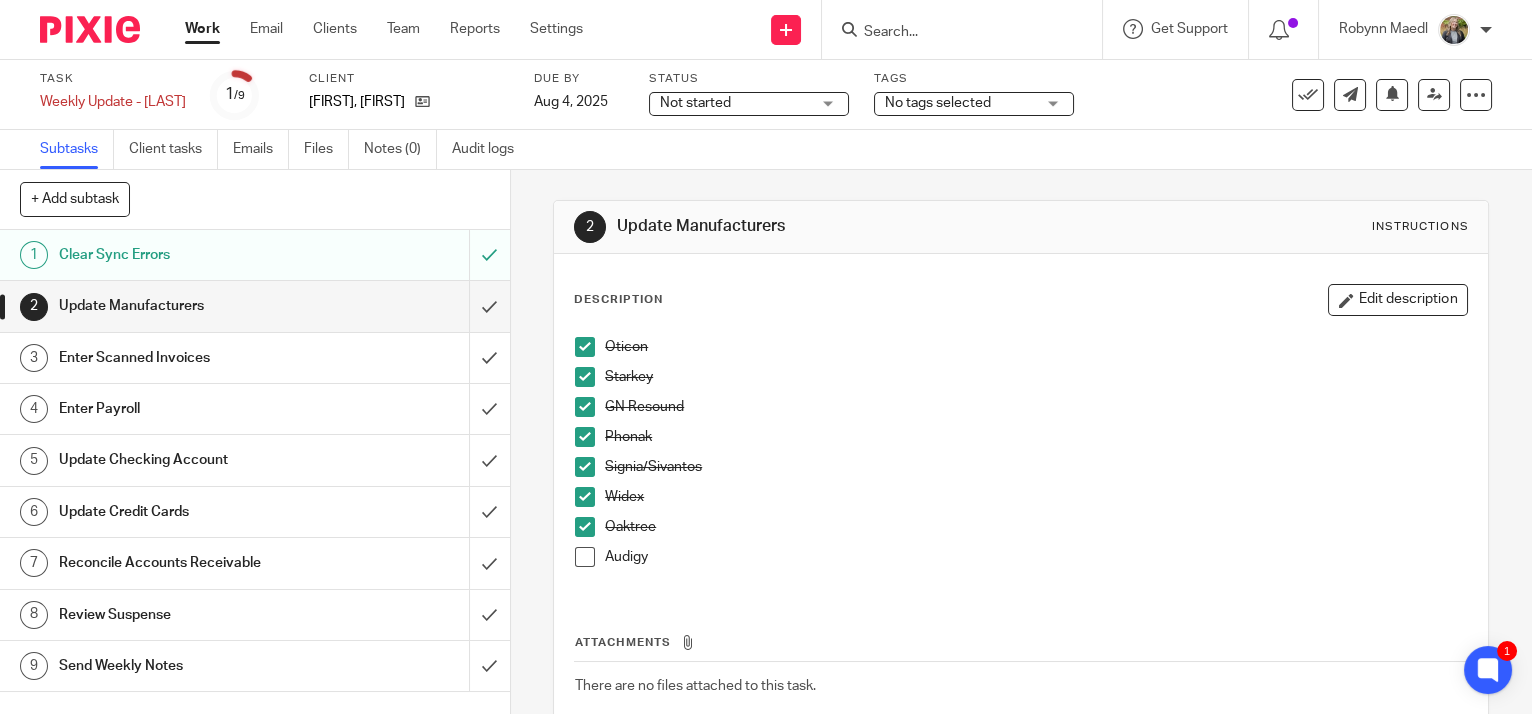 click at bounding box center (585, 557) 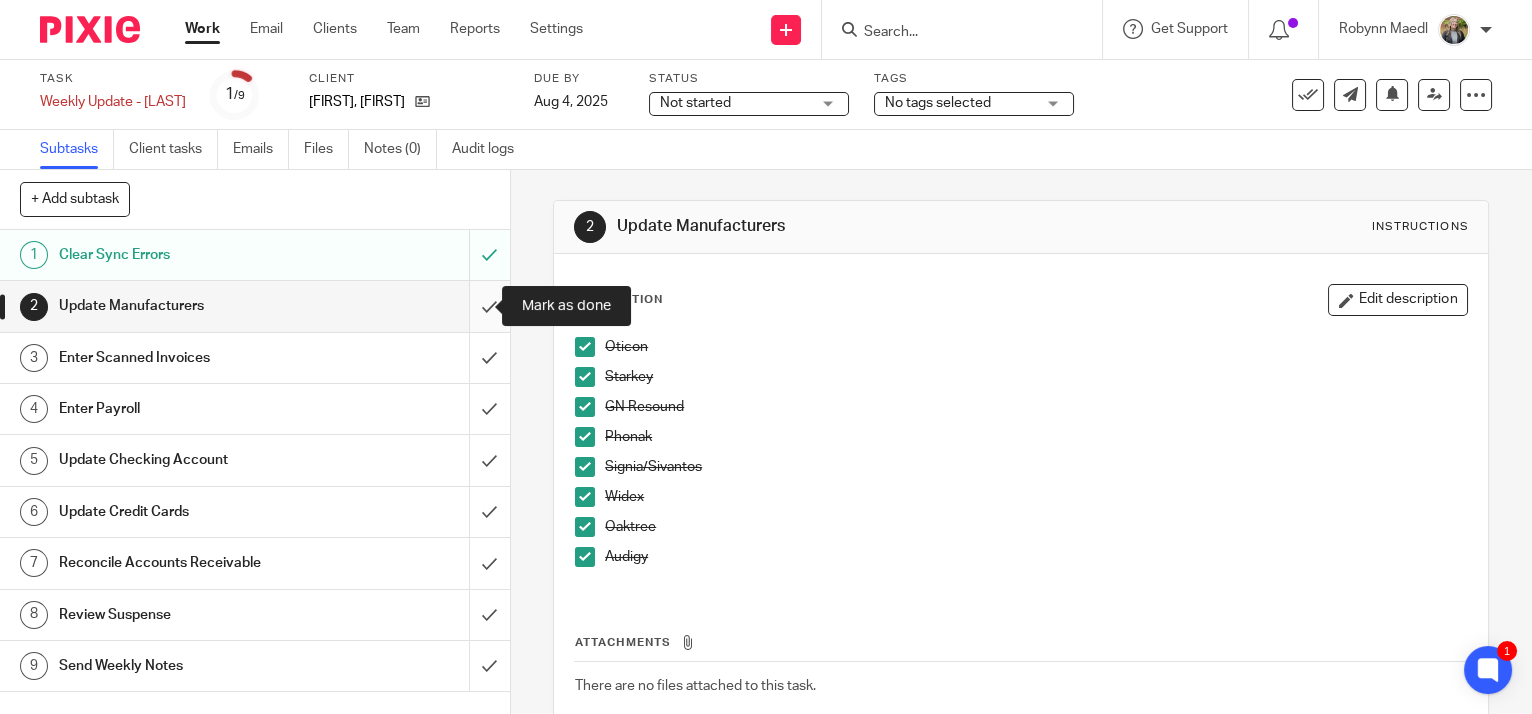 click at bounding box center (255, 306) 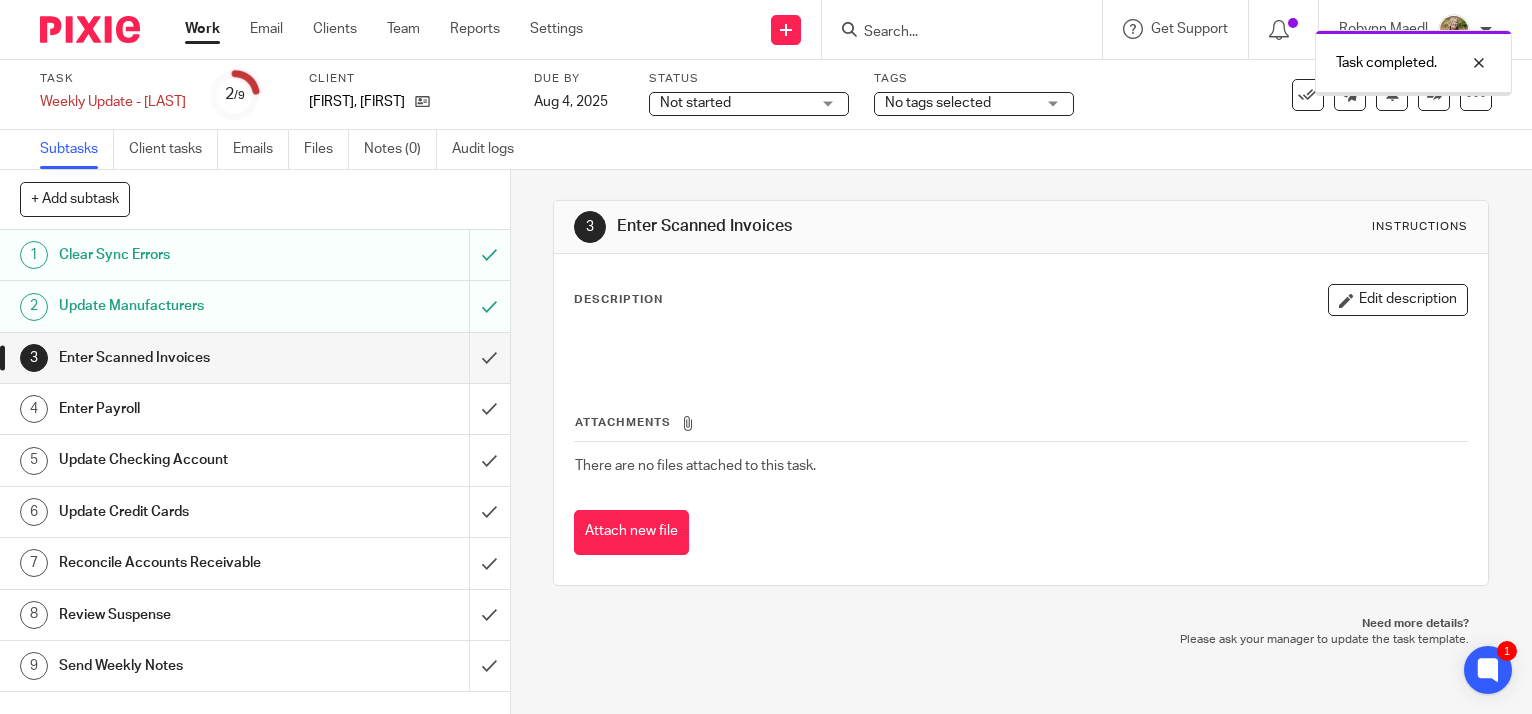 scroll, scrollTop: 0, scrollLeft: 0, axis: both 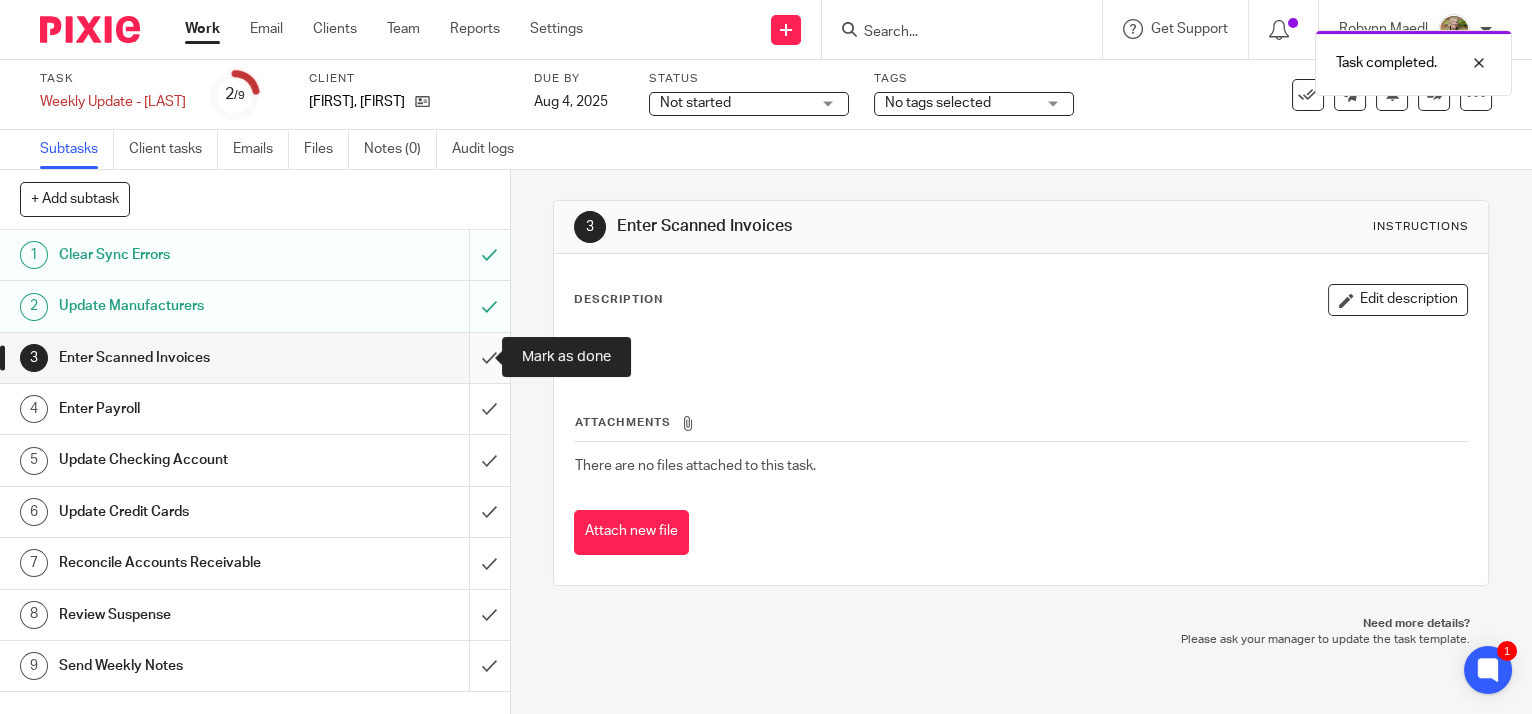 click at bounding box center [255, 358] 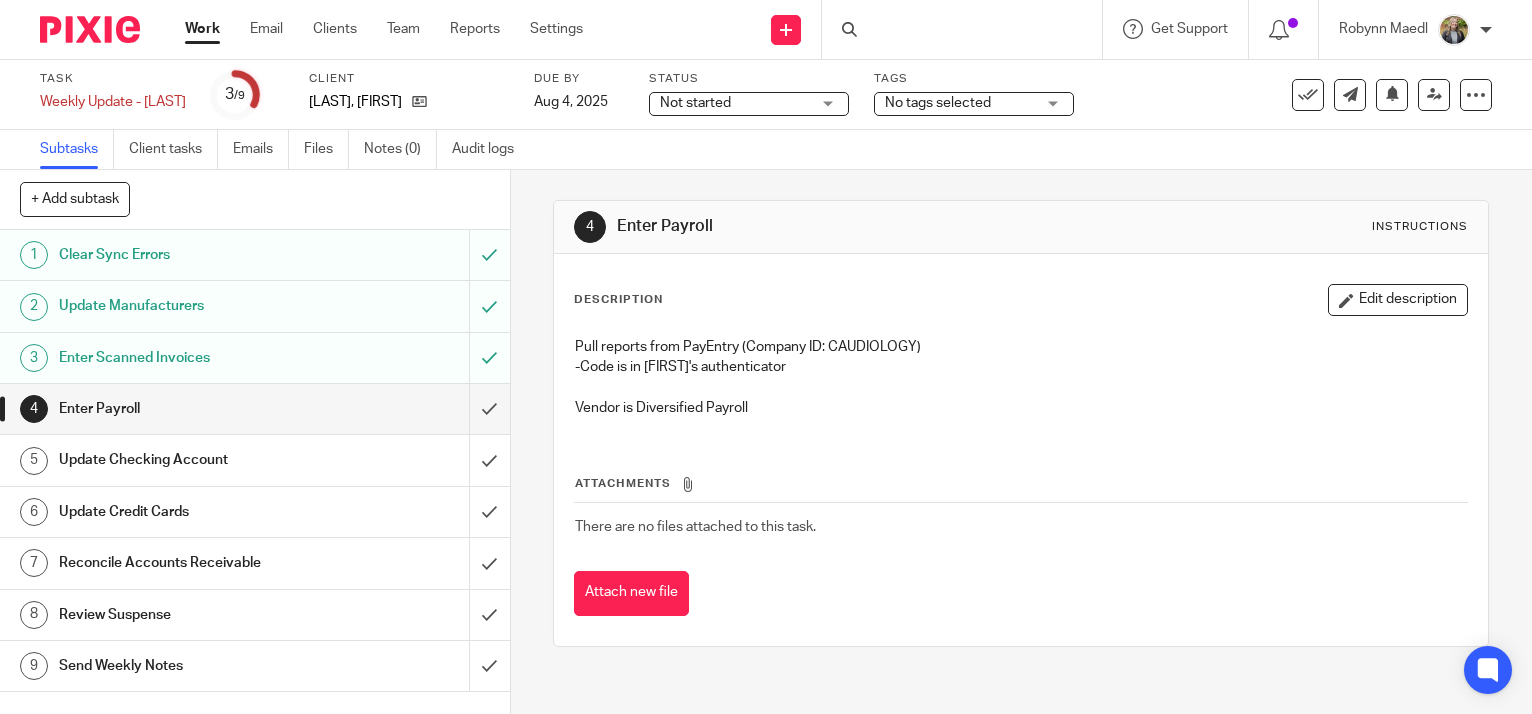 scroll, scrollTop: 0, scrollLeft: 0, axis: both 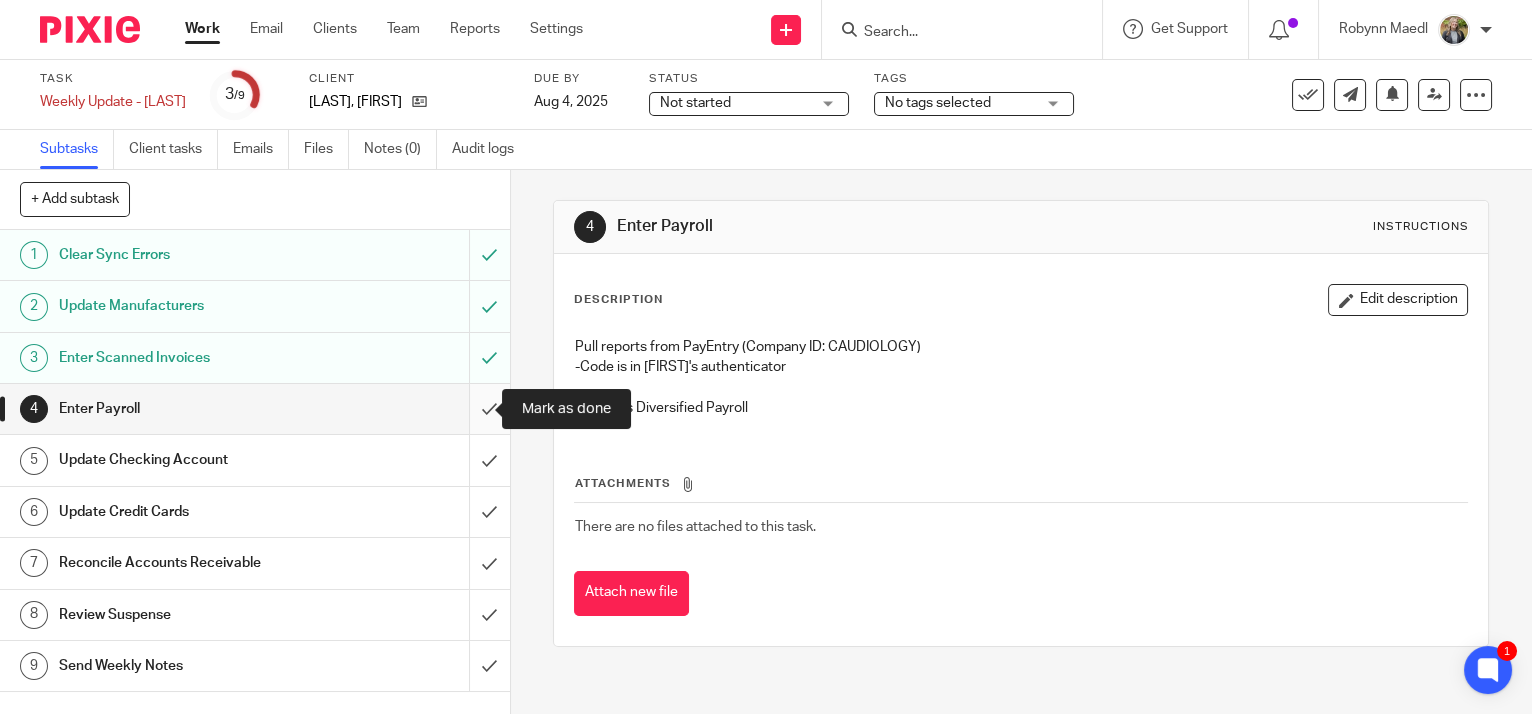 click at bounding box center [255, 409] 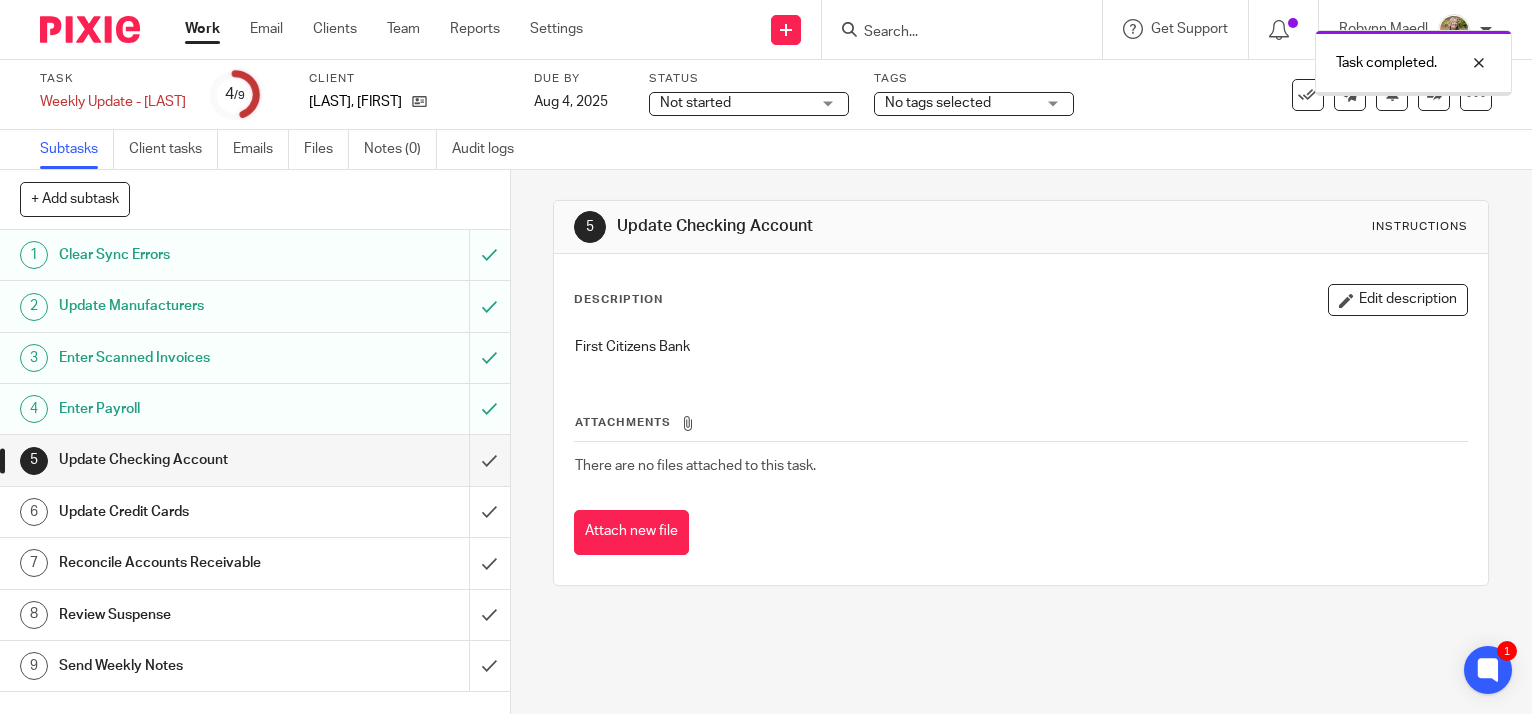 scroll, scrollTop: 0, scrollLeft: 0, axis: both 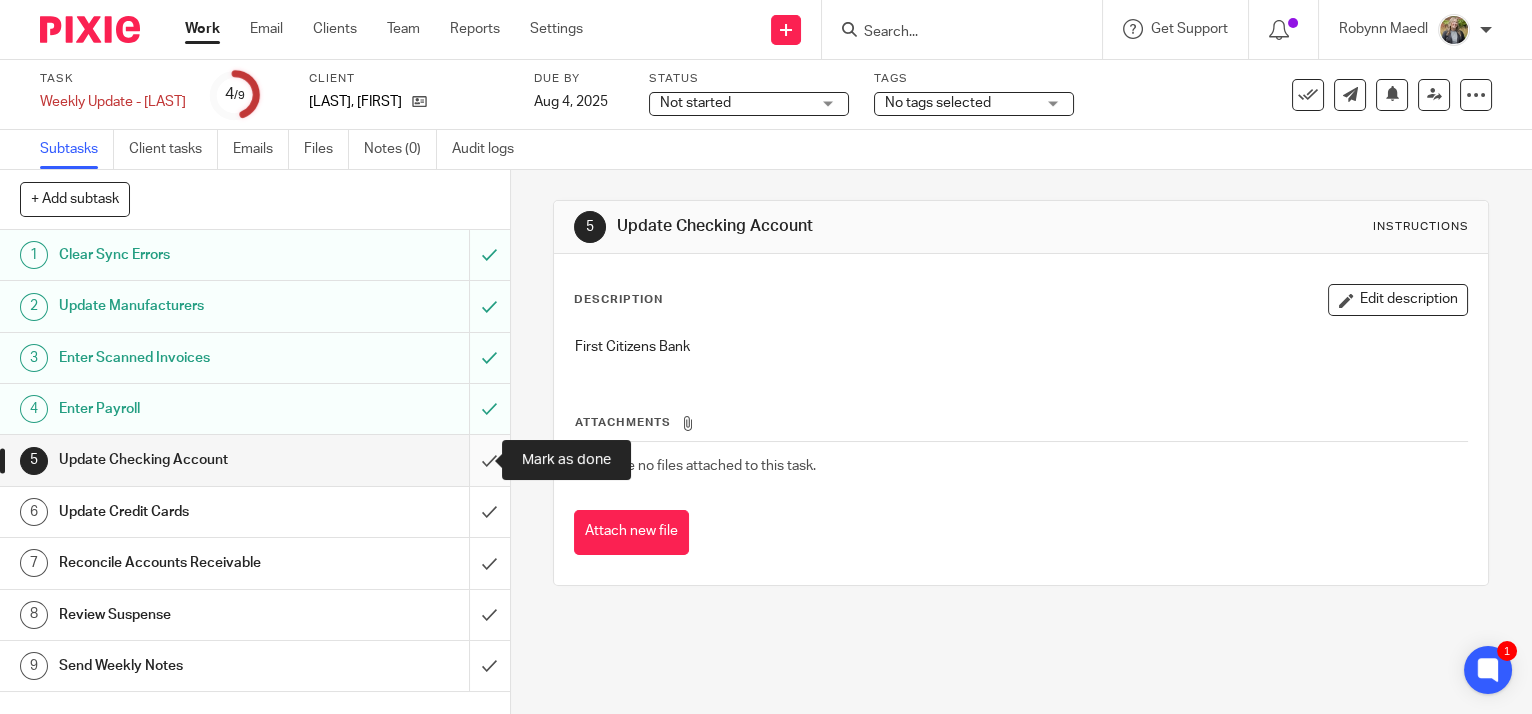 click at bounding box center (255, 460) 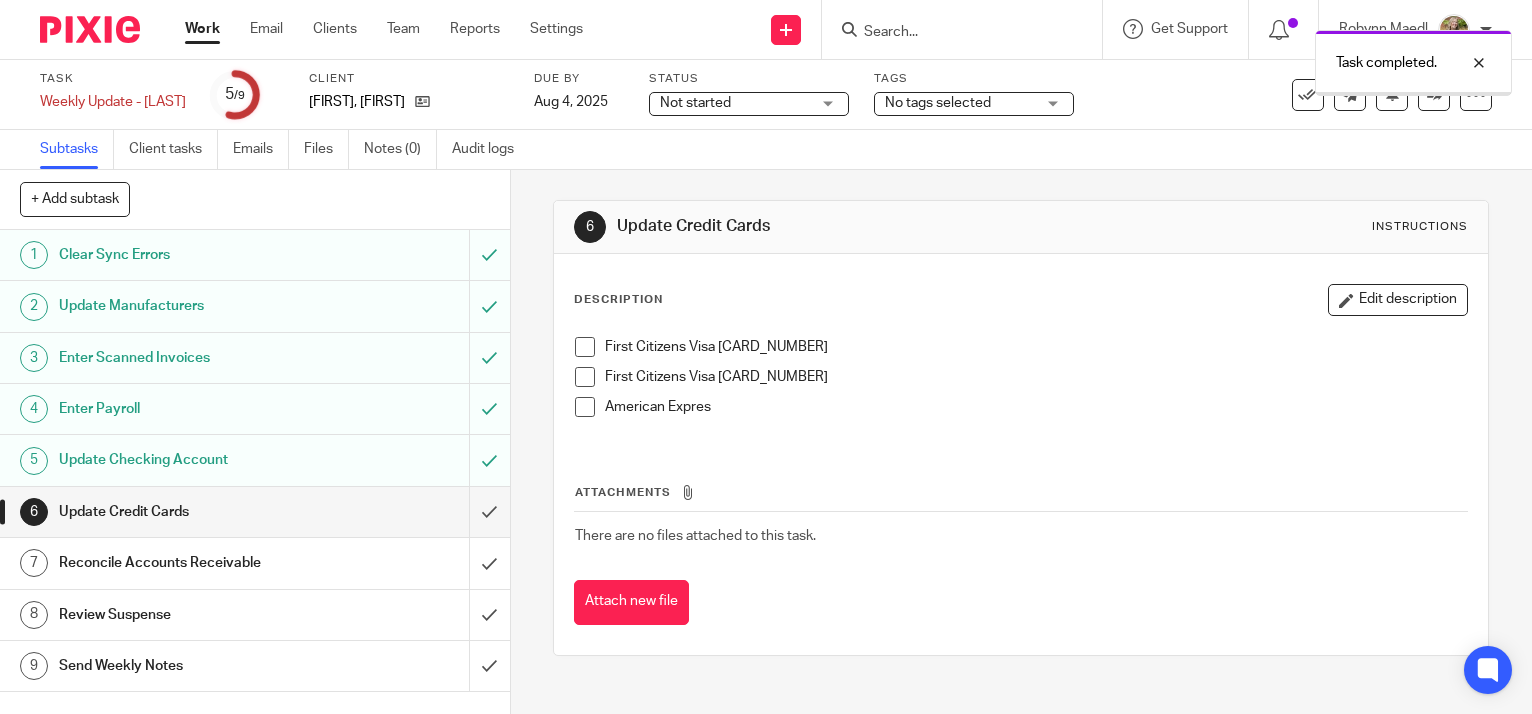 scroll, scrollTop: 0, scrollLeft: 0, axis: both 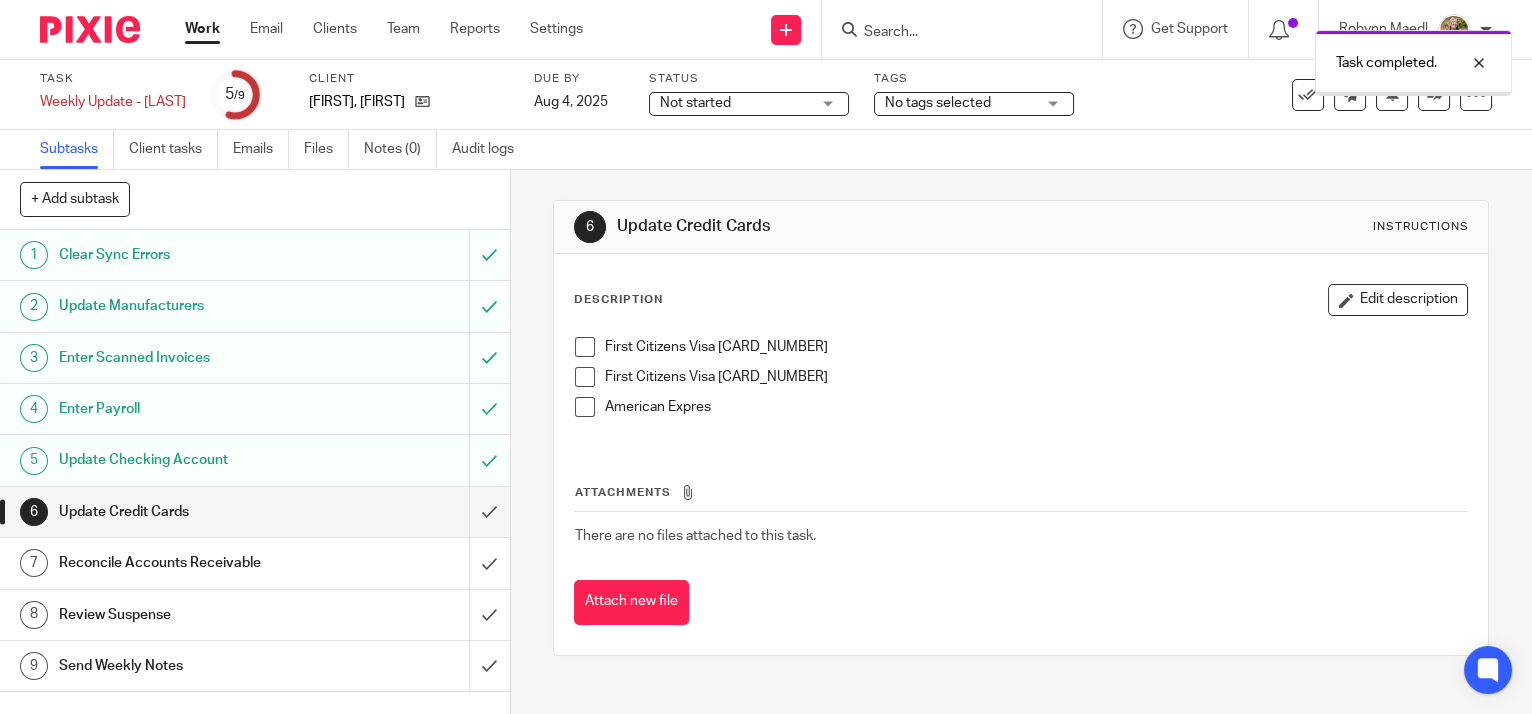 click at bounding box center (585, 347) 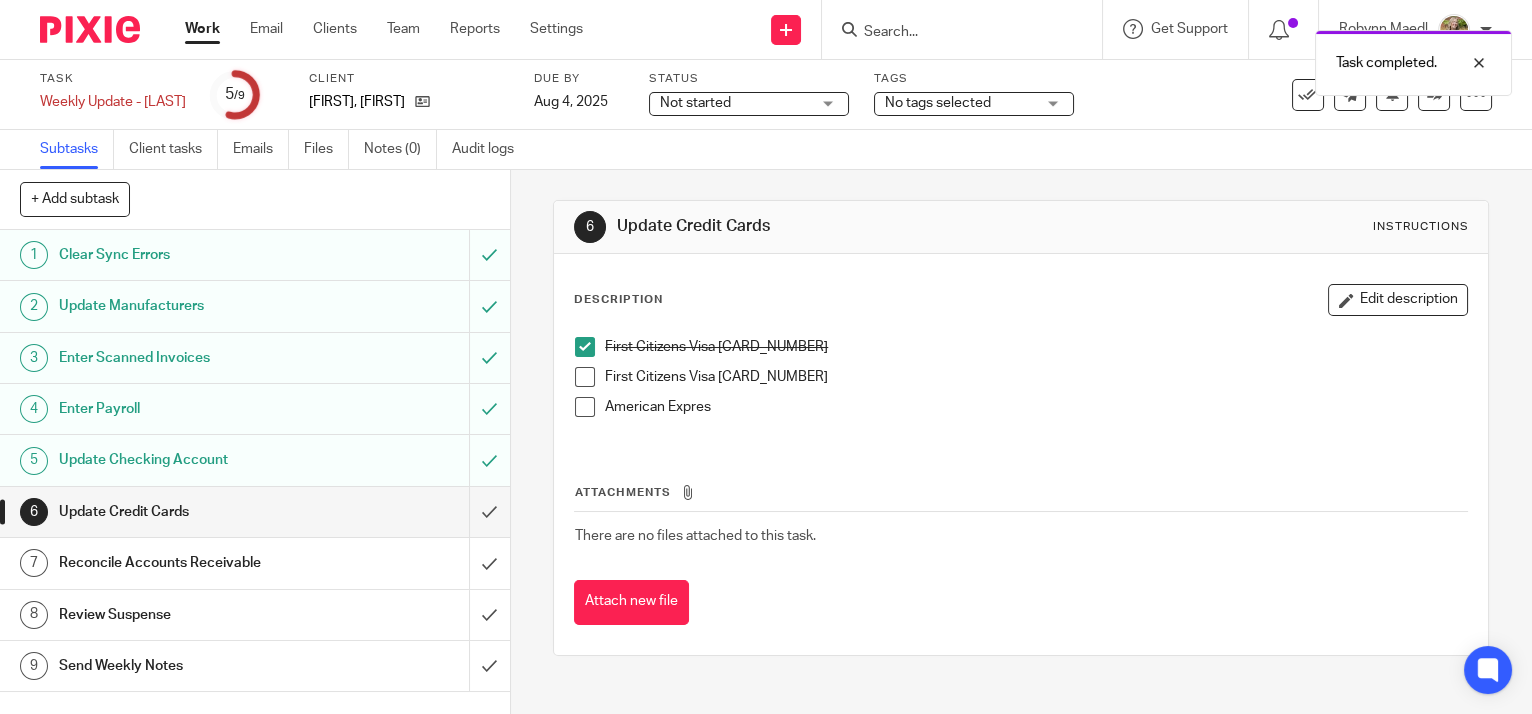 click at bounding box center (585, 377) 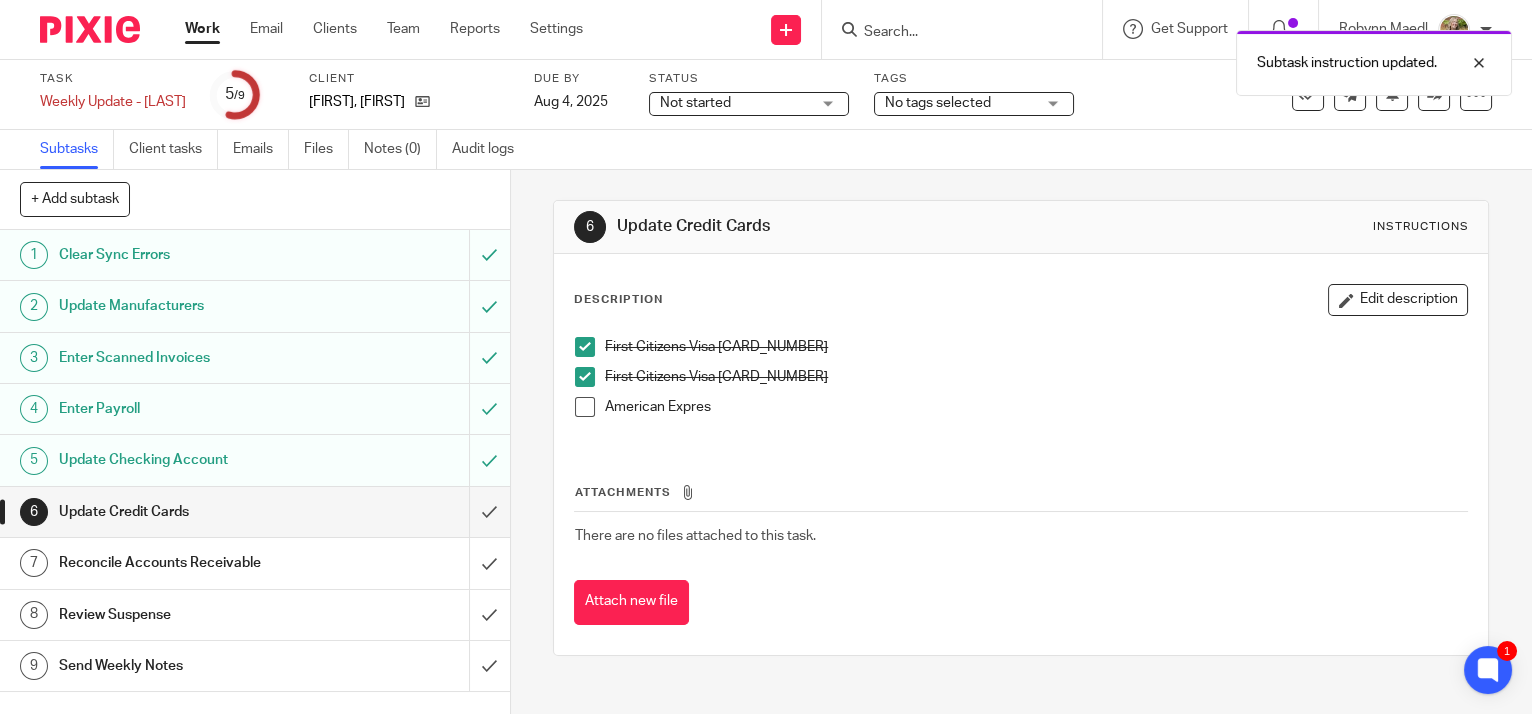 click at bounding box center (585, 407) 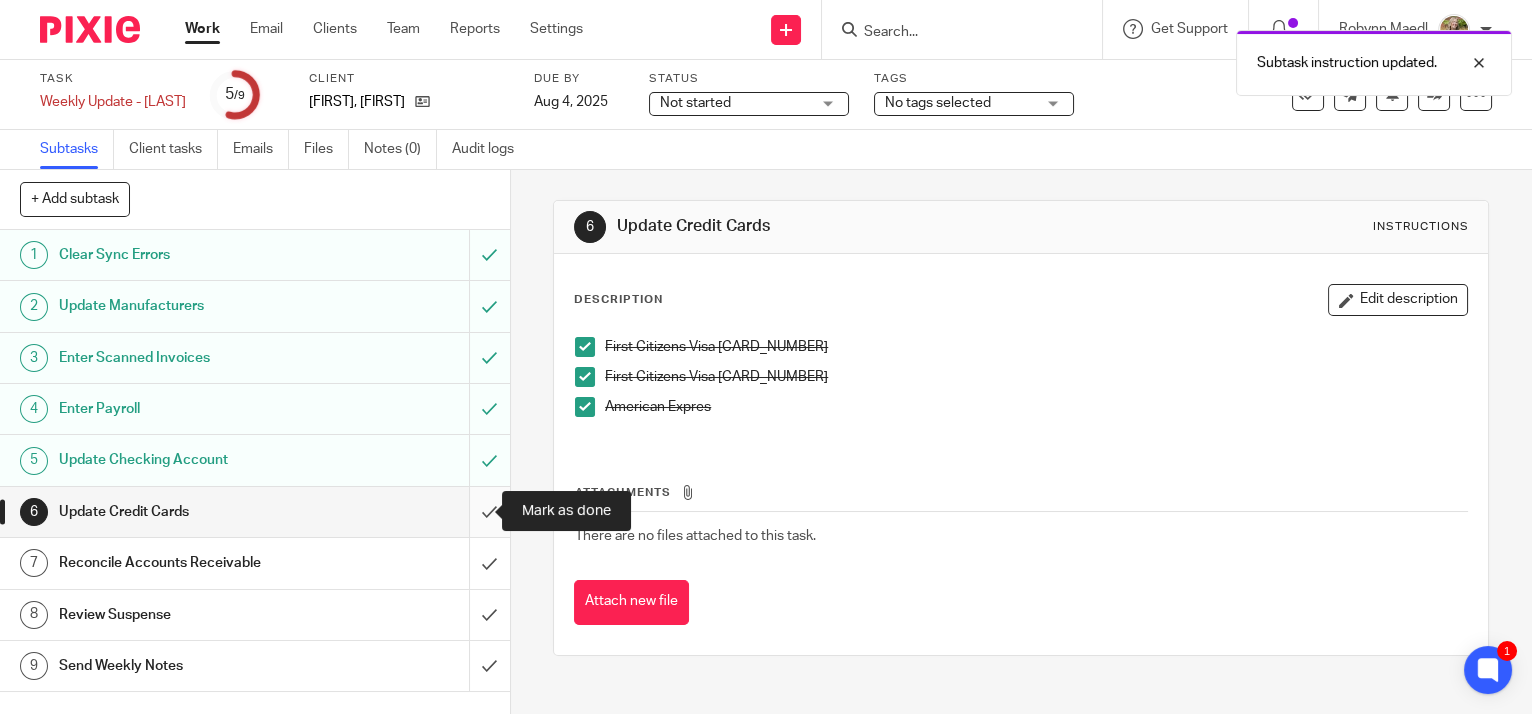 click at bounding box center [255, 512] 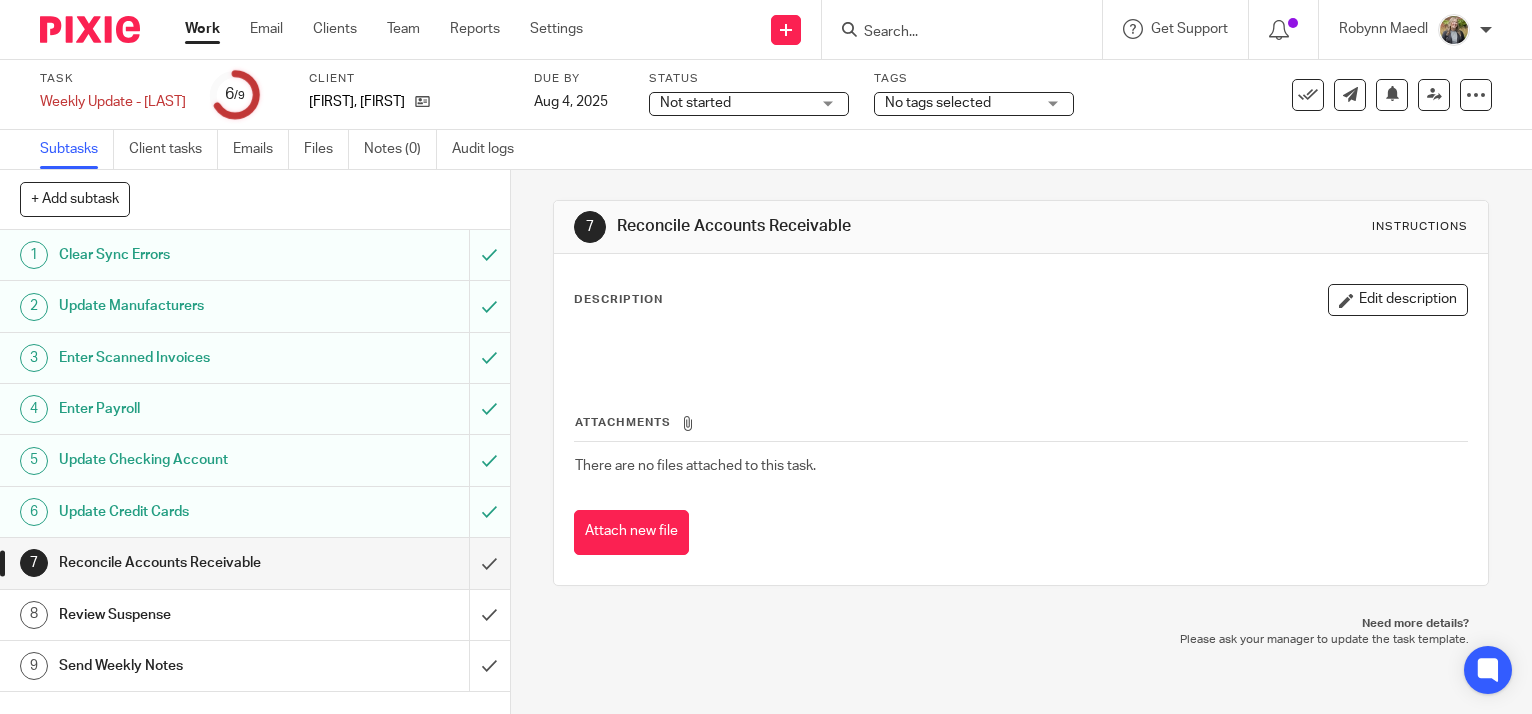 scroll, scrollTop: 0, scrollLeft: 0, axis: both 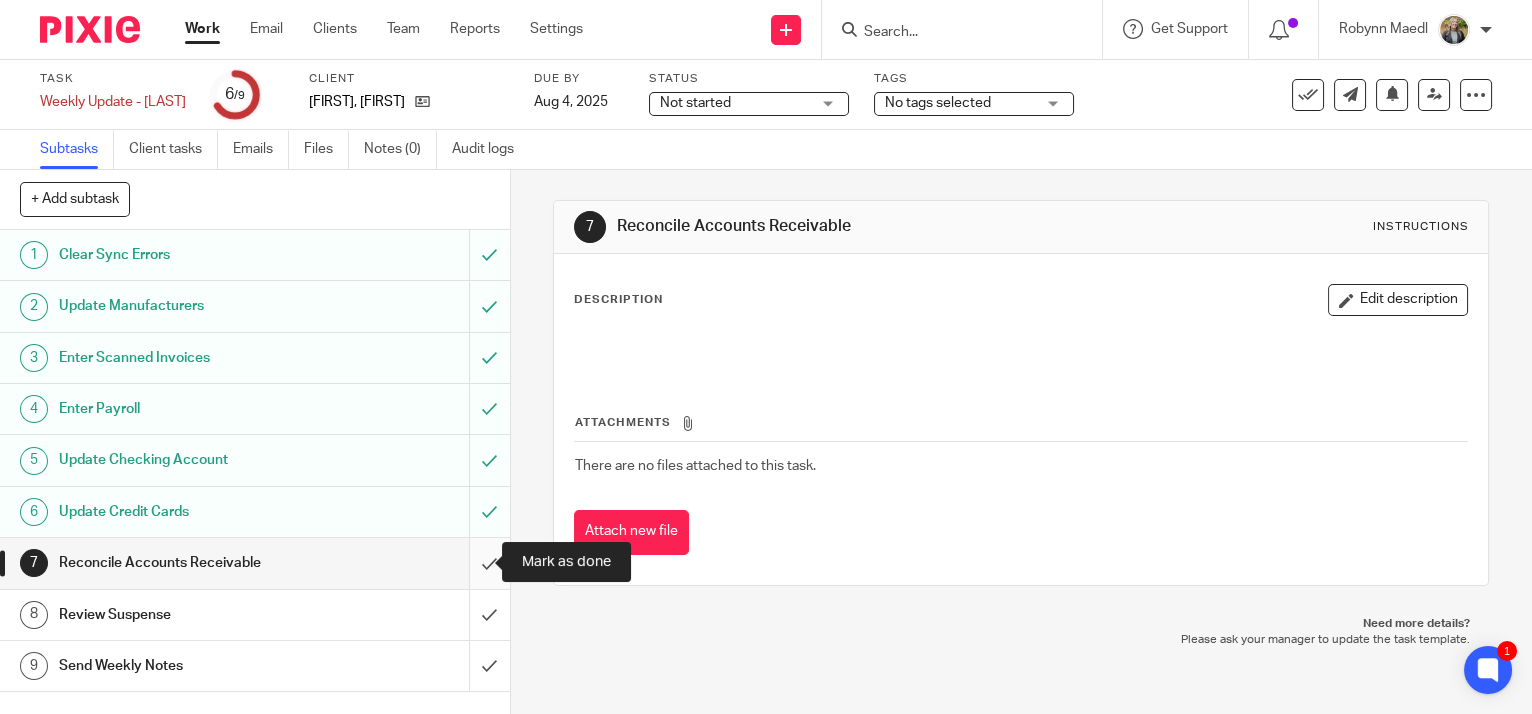click at bounding box center (255, 563) 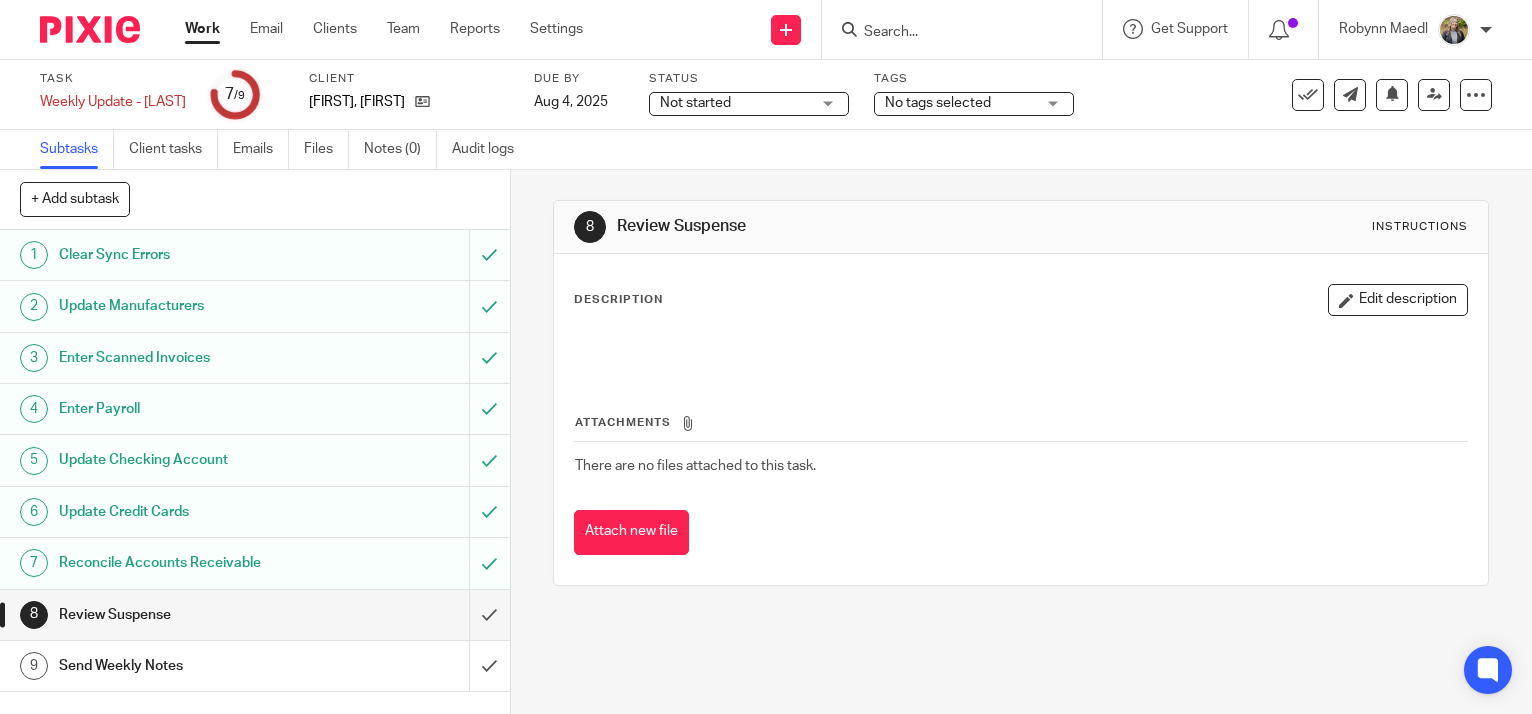 scroll, scrollTop: 0, scrollLeft: 0, axis: both 